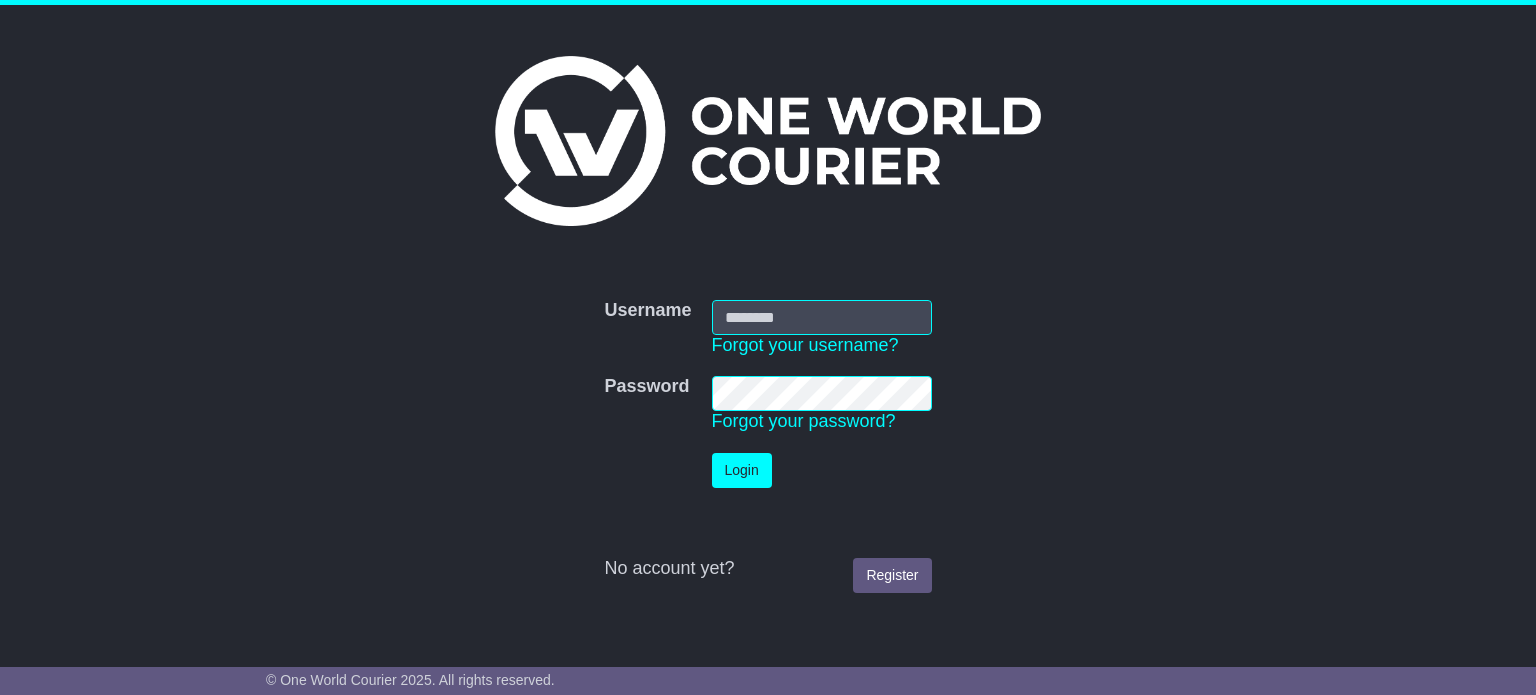 scroll, scrollTop: 0, scrollLeft: 0, axis: both 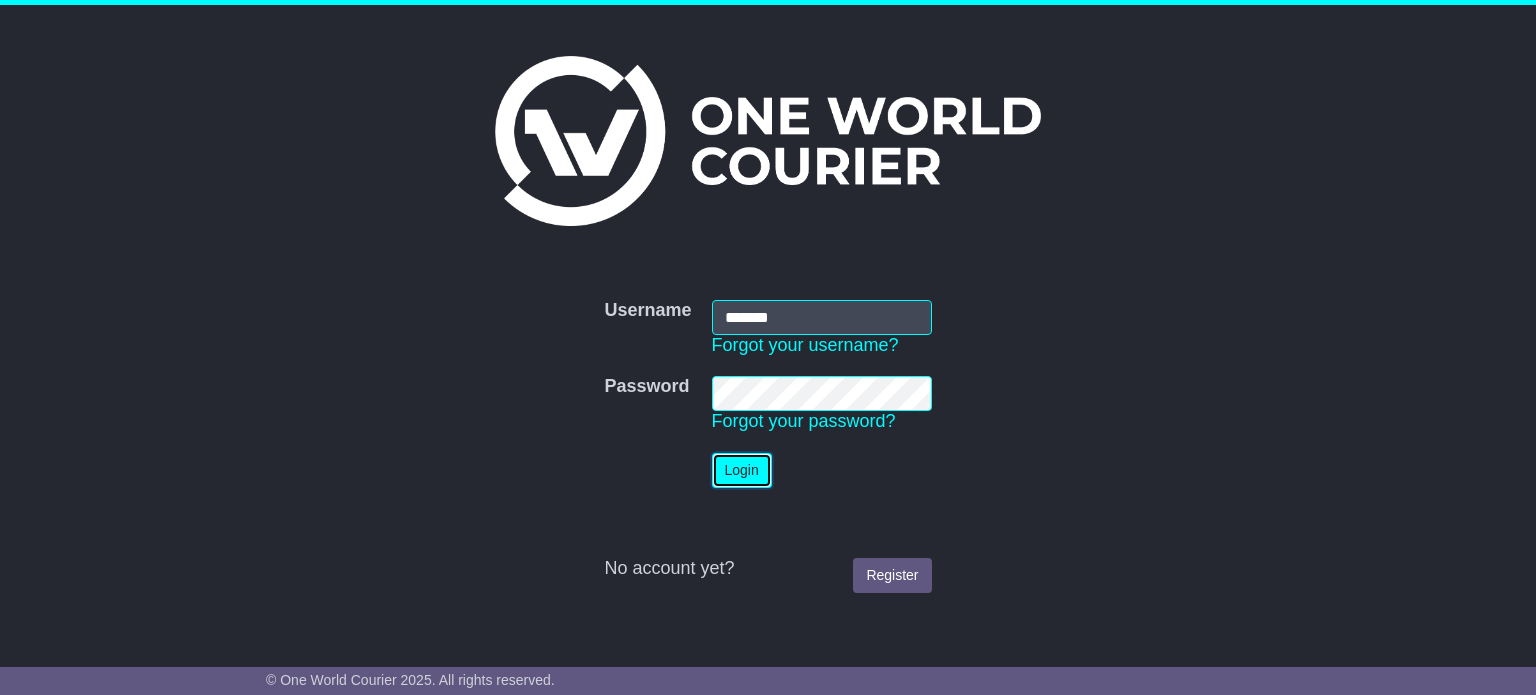 click on "Login" at bounding box center [742, 470] 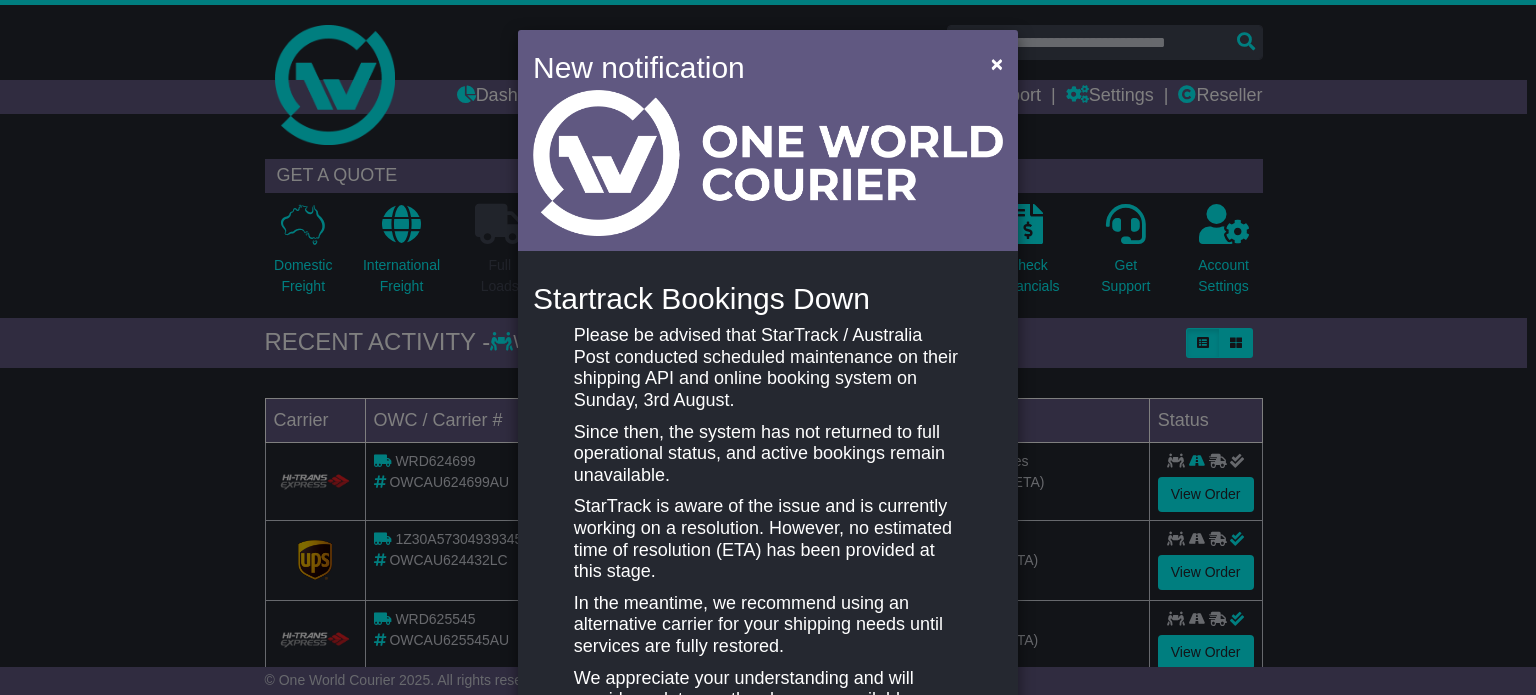 scroll, scrollTop: 0, scrollLeft: 0, axis: both 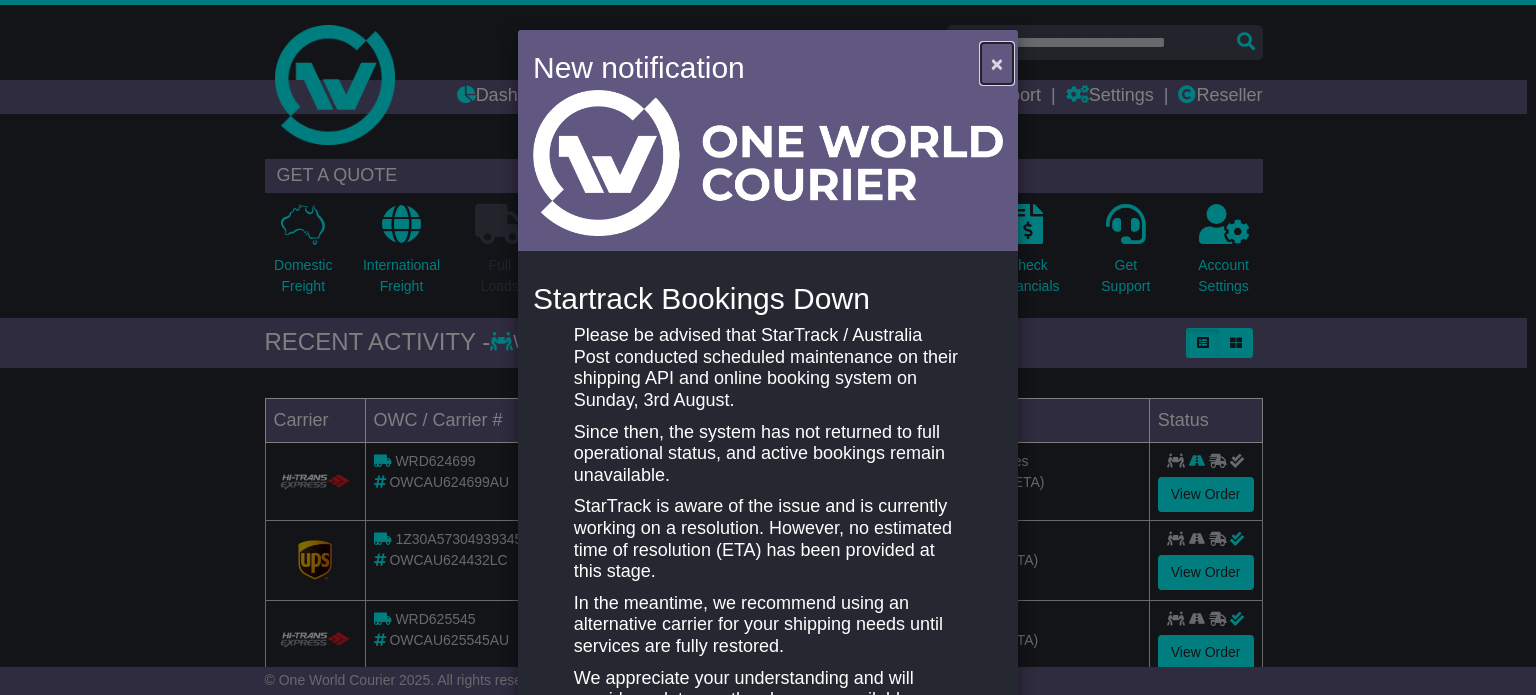click on "×" at bounding box center (997, 63) 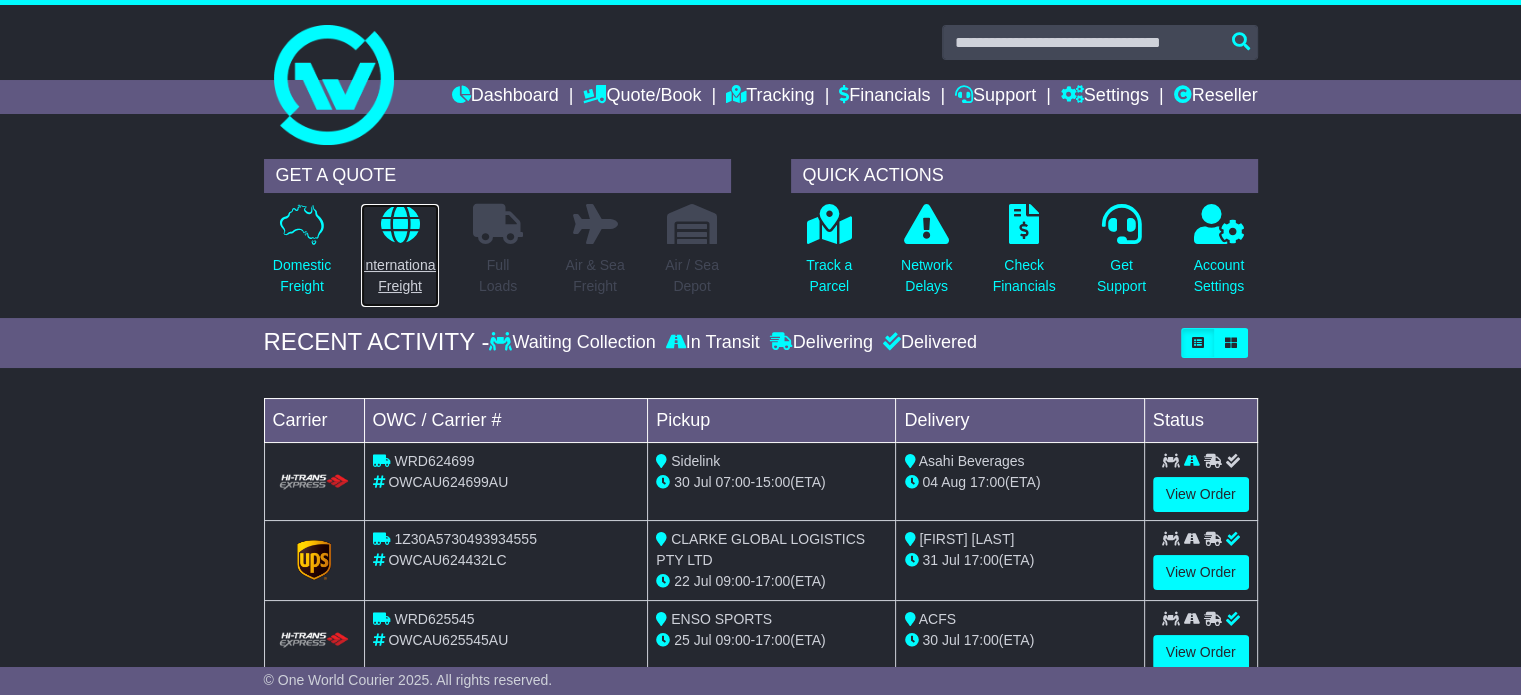 click at bounding box center [399, 224] 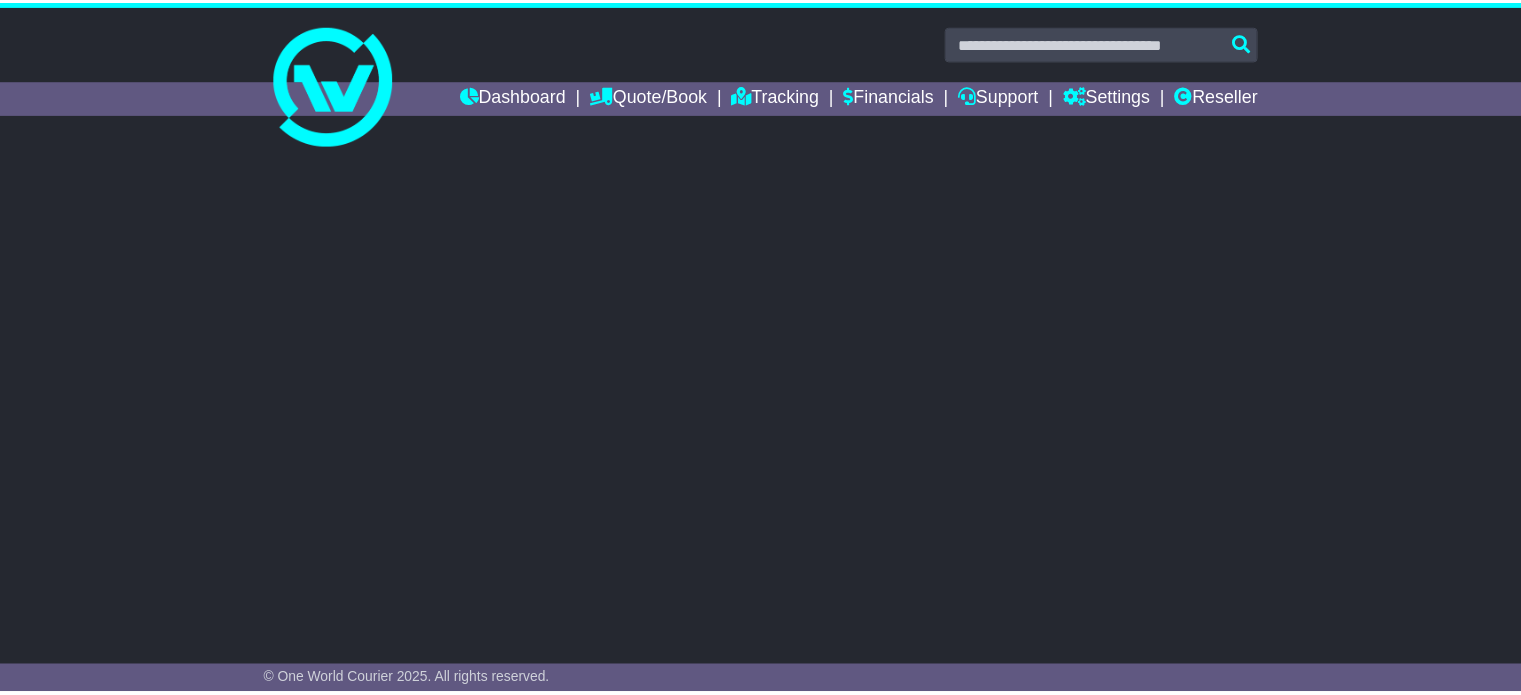 scroll, scrollTop: 0, scrollLeft: 0, axis: both 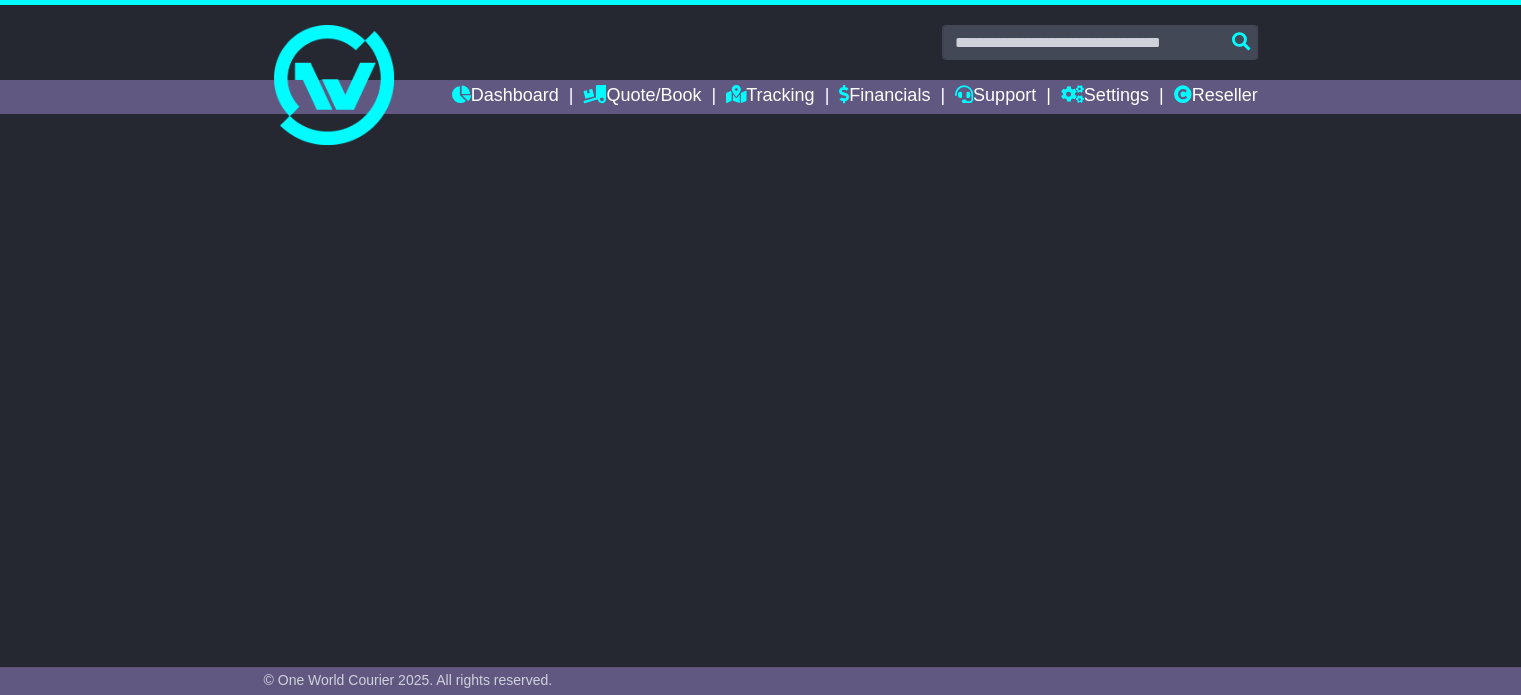 select on "**" 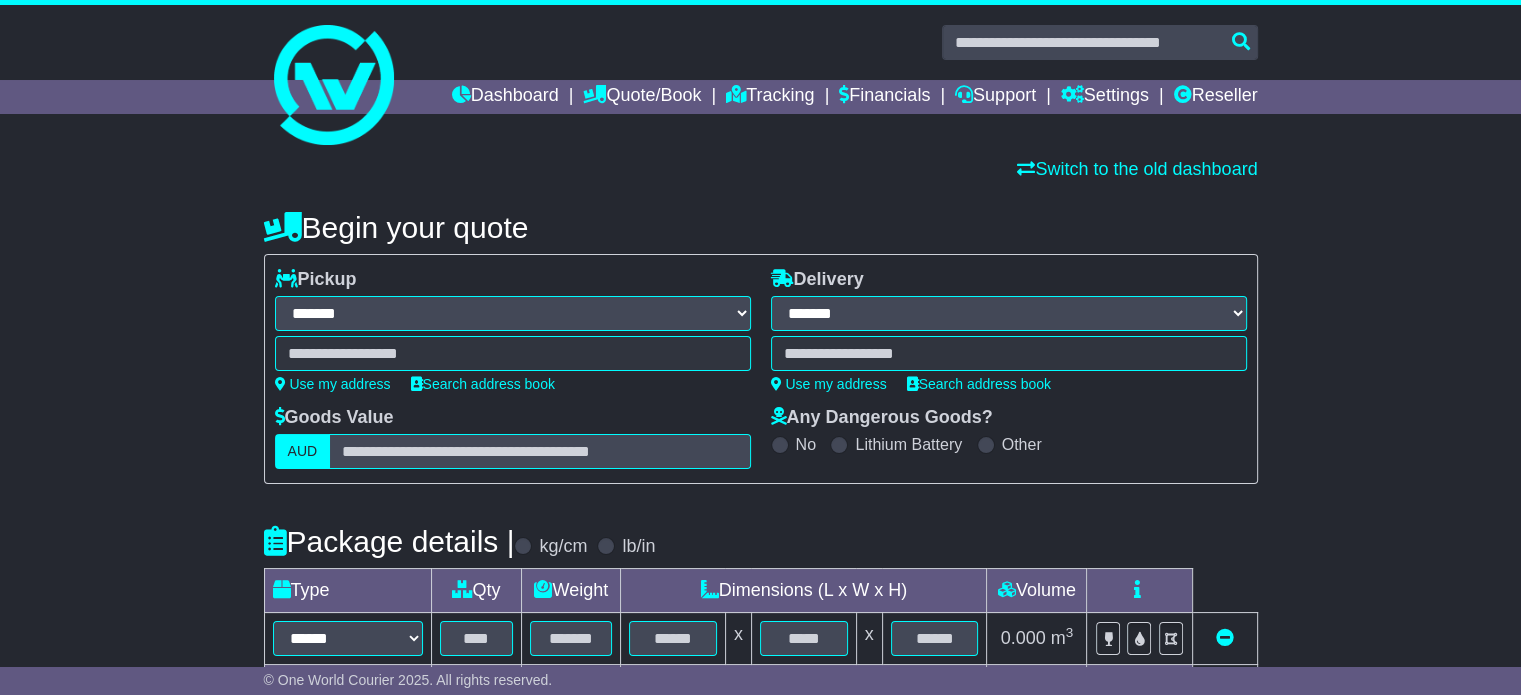 click at bounding box center (513, 353) 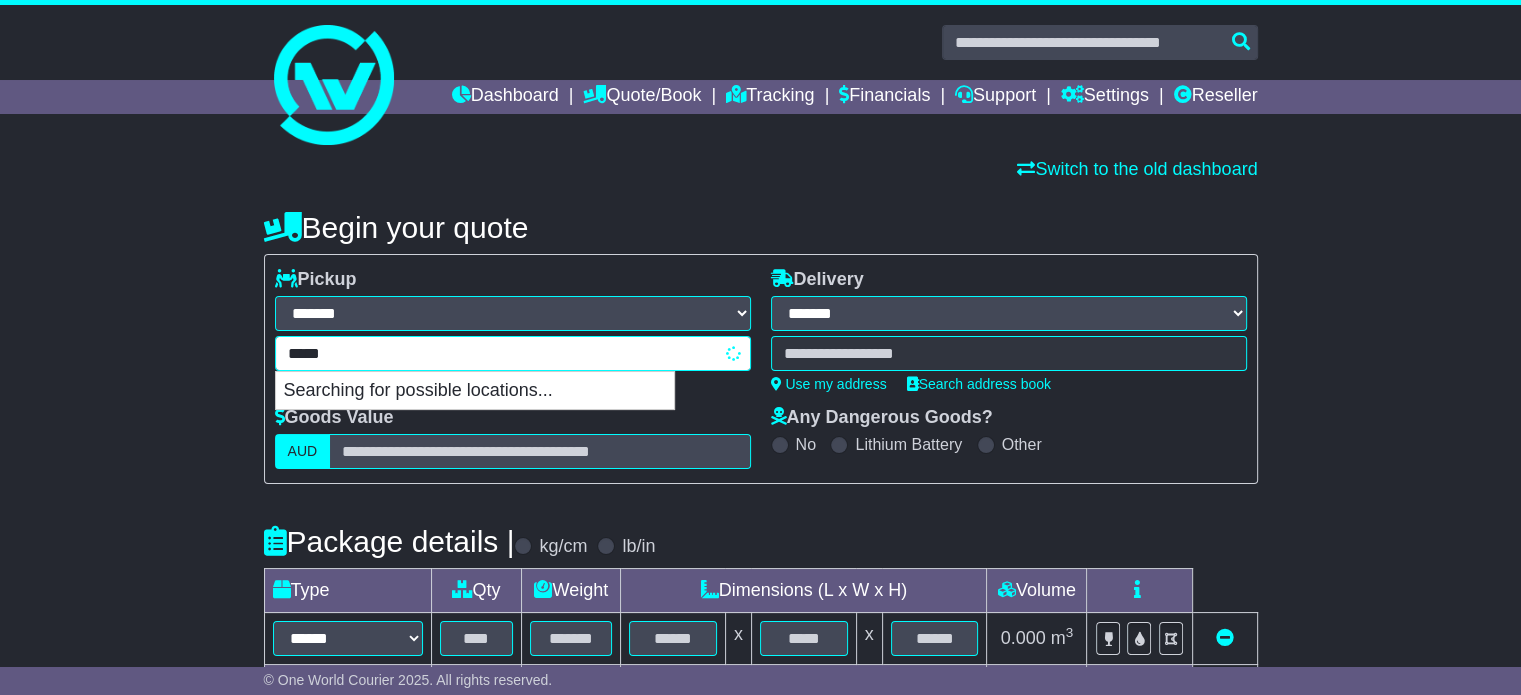 type on "******" 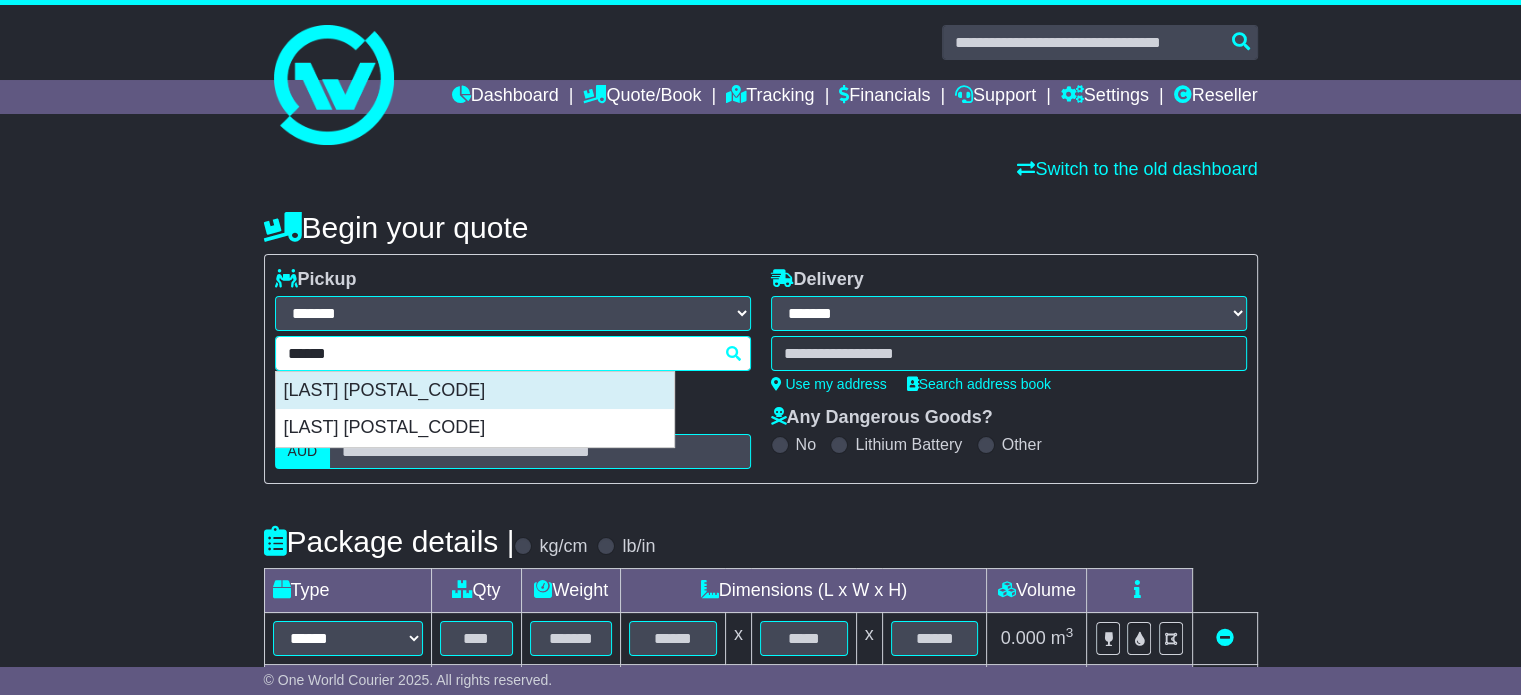 click on "ROBINA 4226" at bounding box center (475, 391) 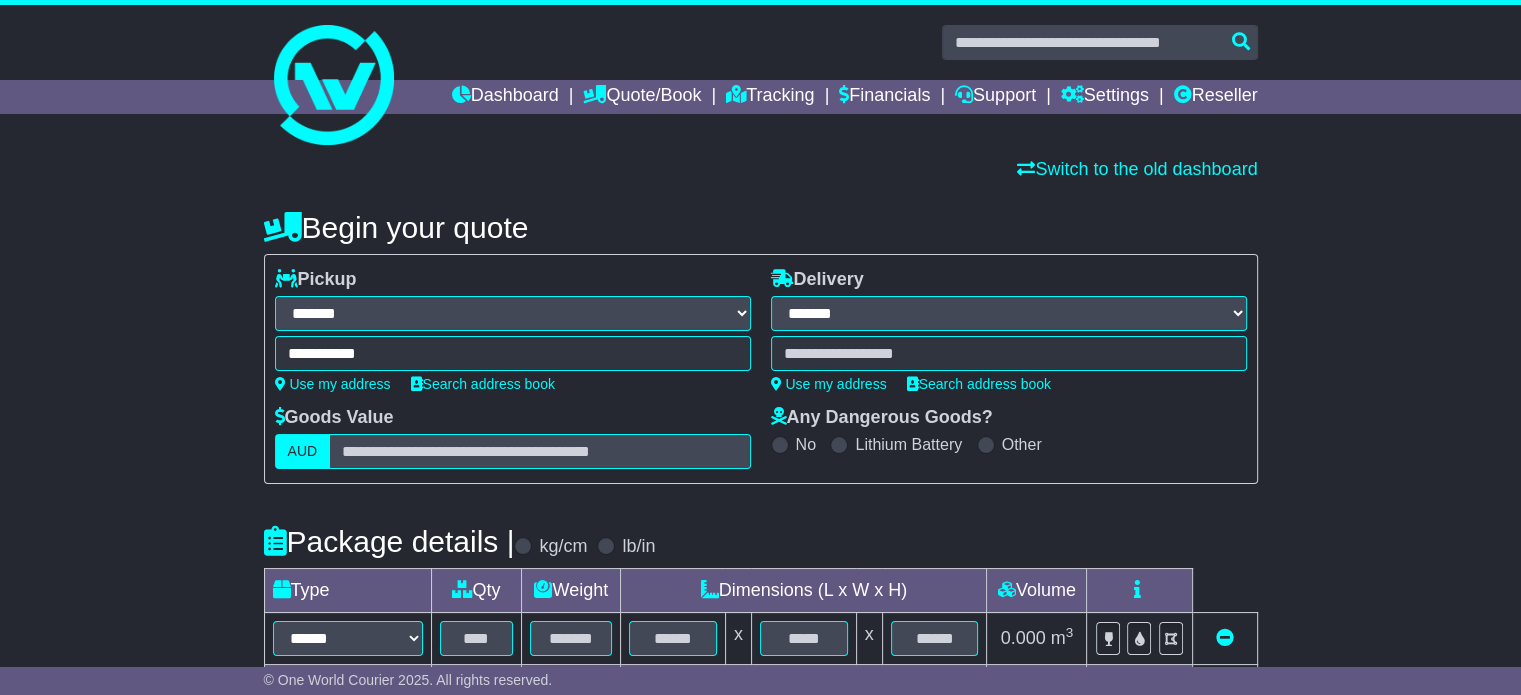type on "**********" 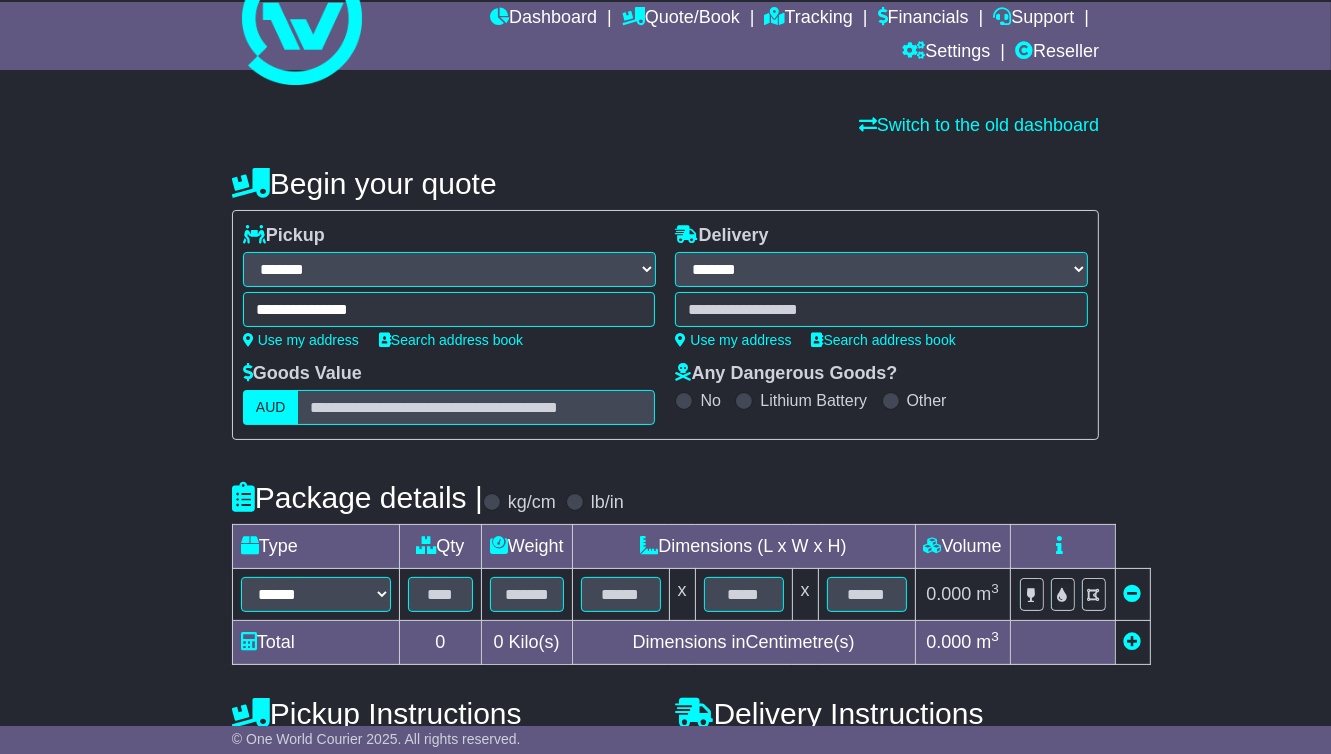 scroll, scrollTop: 100, scrollLeft: 0, axis: vertical 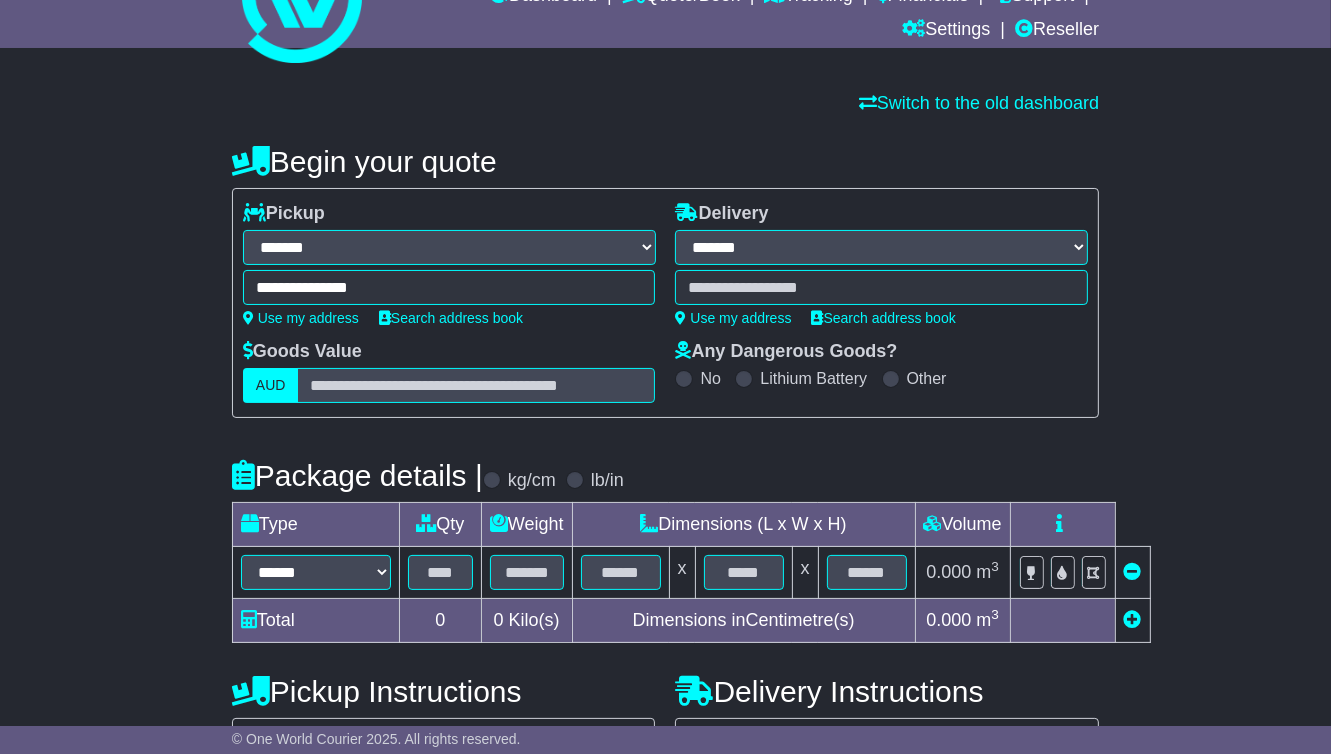 click at bounding box center (881, 287) 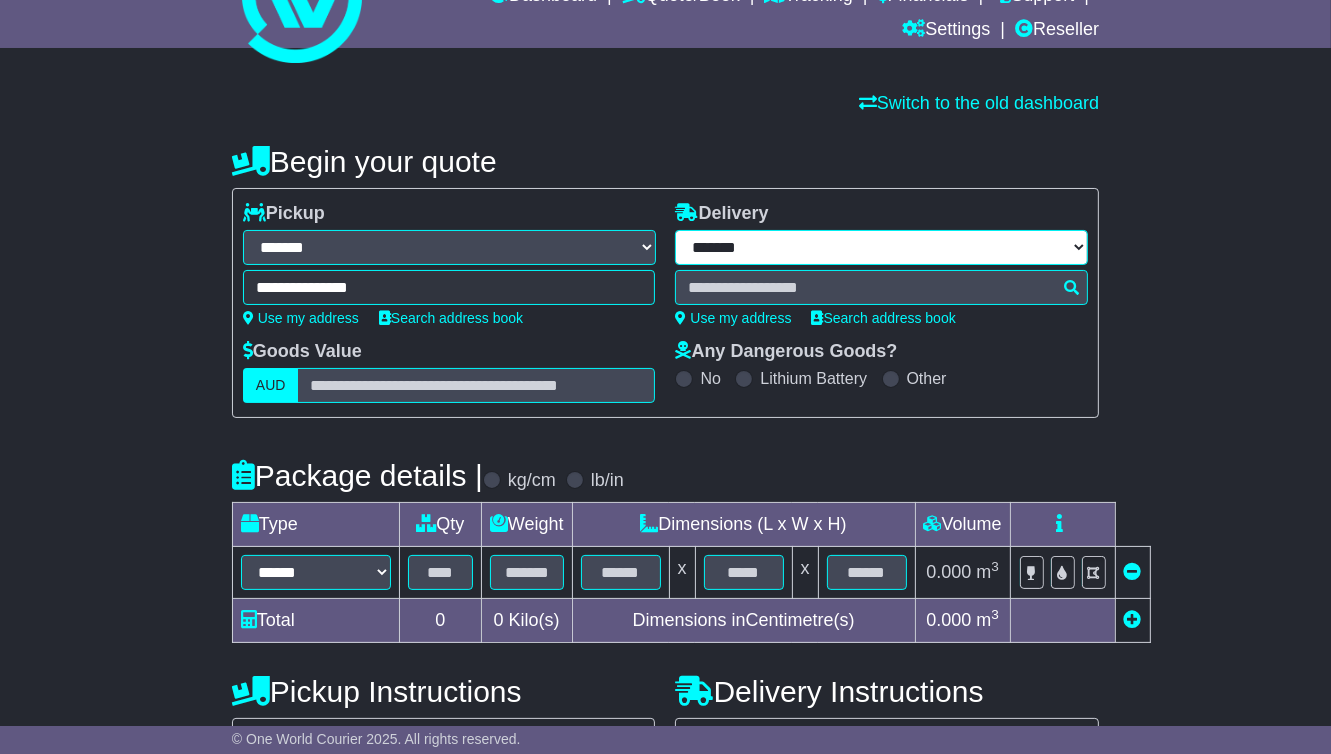 click on "**********" at bounding box center (881, 247) 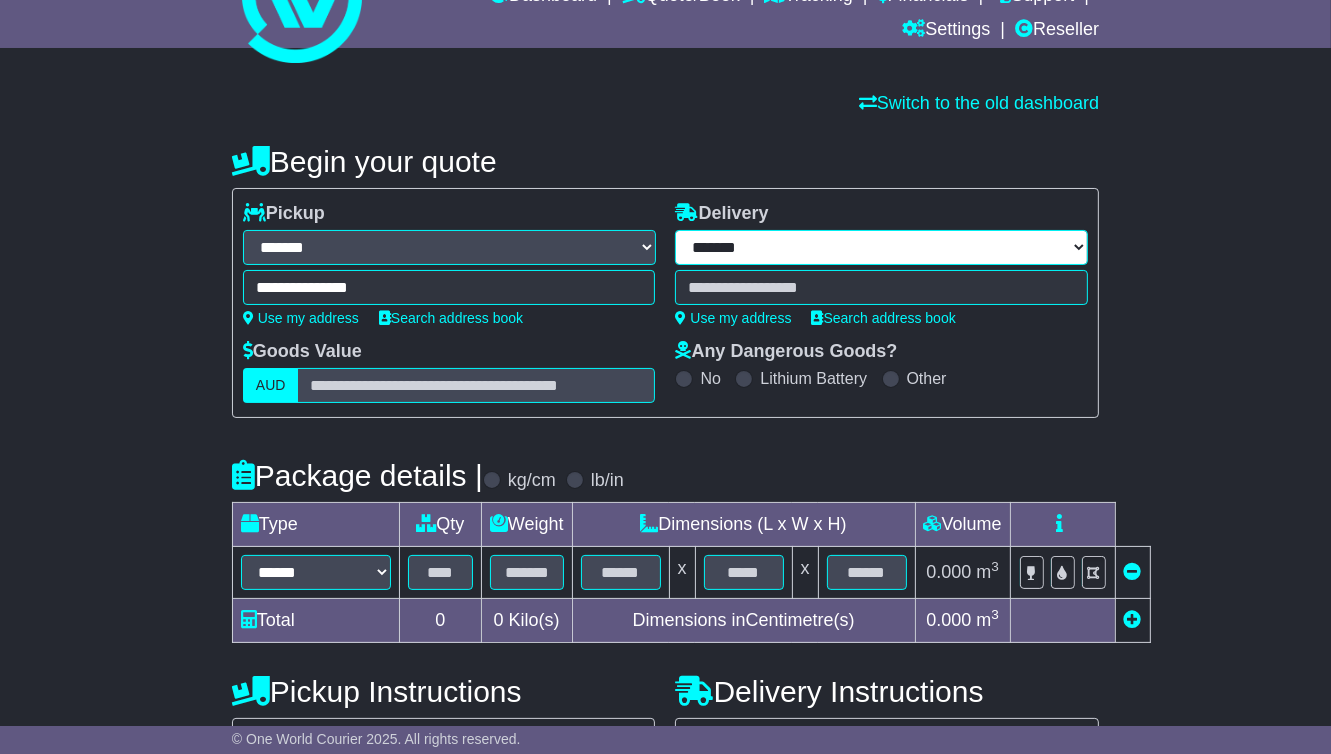 select on "***" 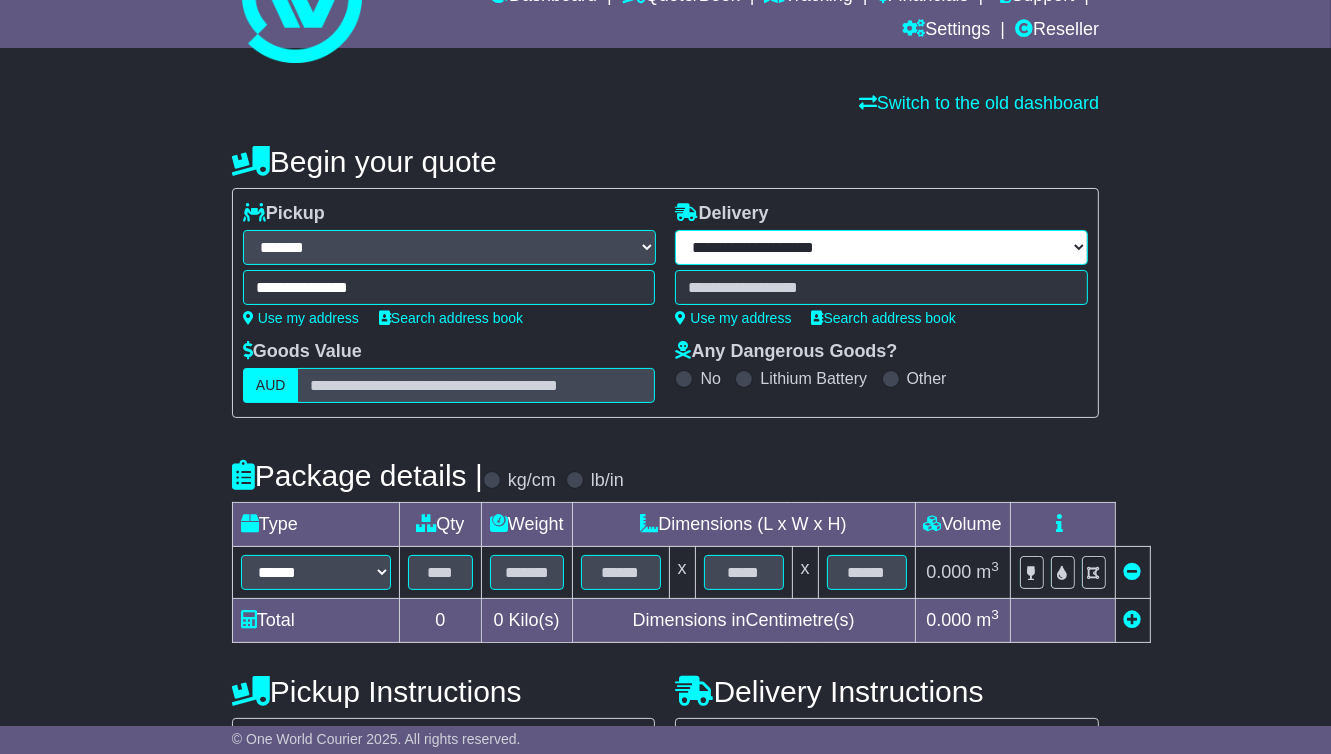 click on "**********" at bounding box center [881, 247] 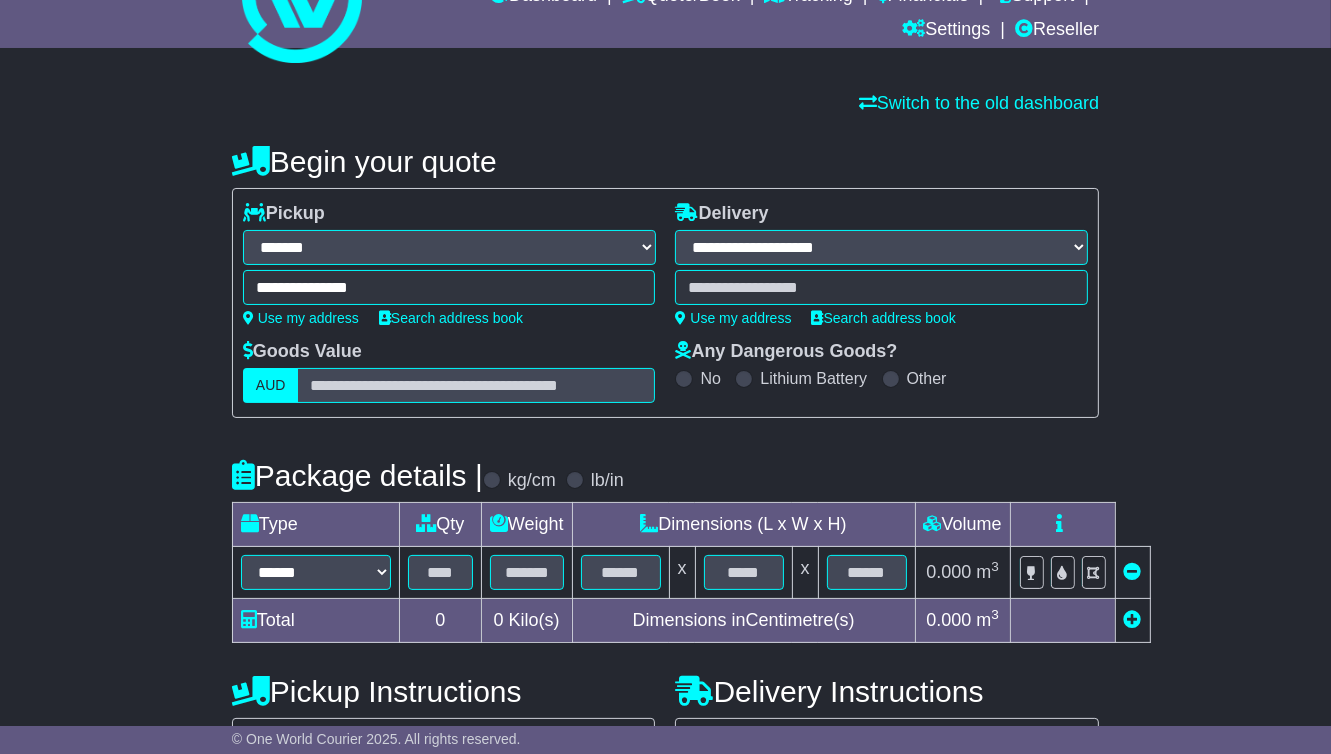 click at bounding box center [881, 287] 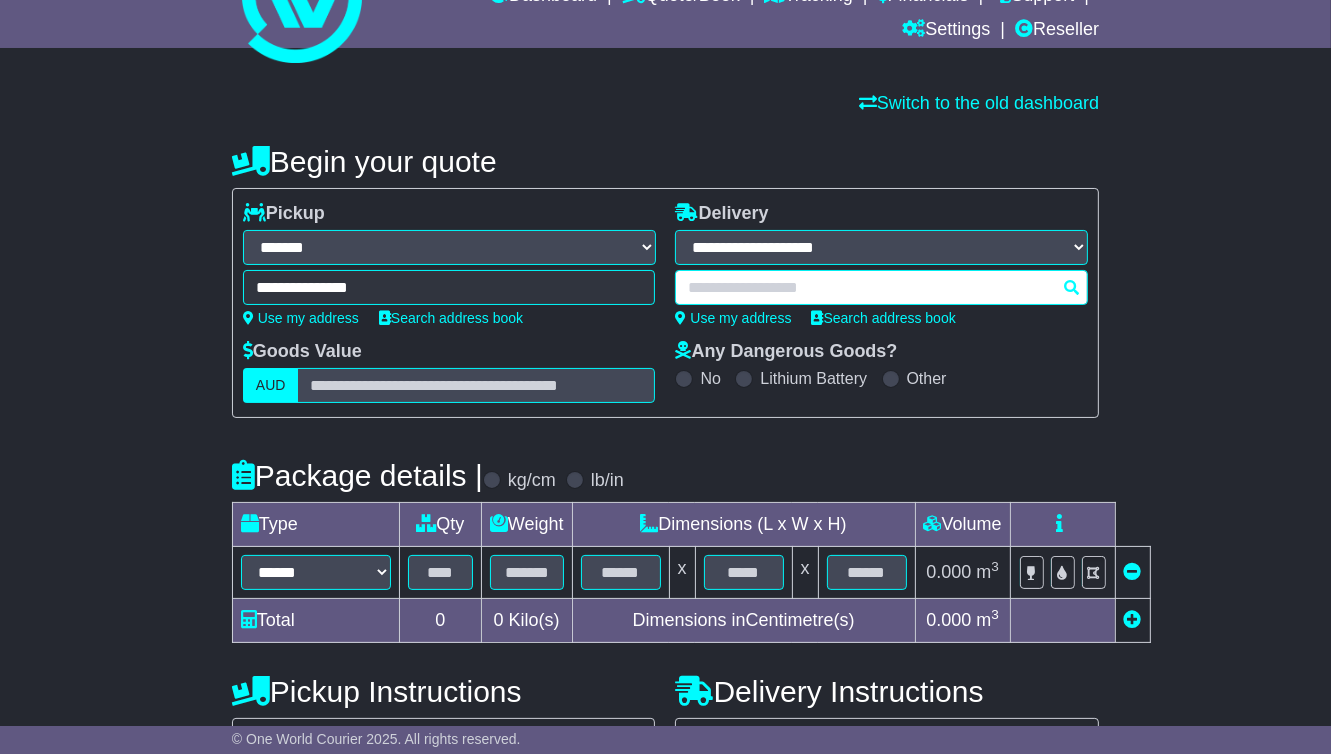 paste on "**********" 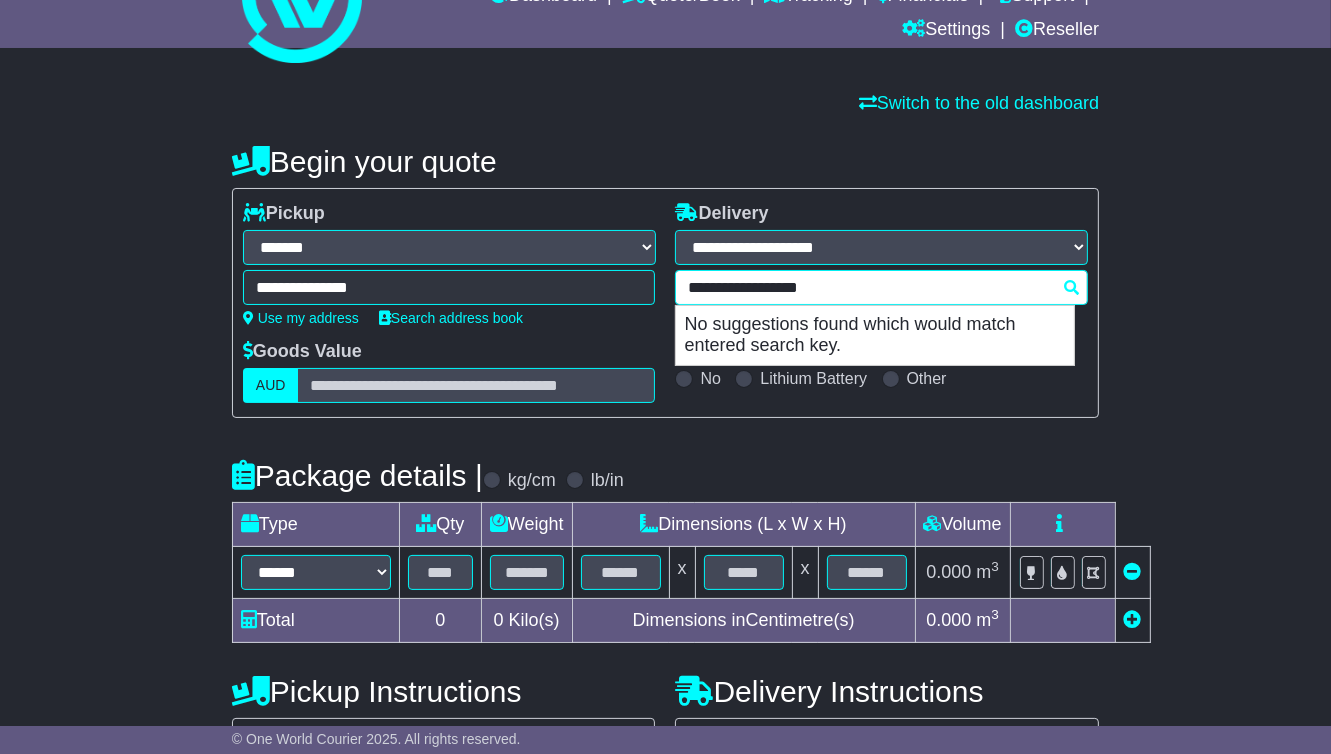 drag, startPoint x: 772, startPoint y: 285, endPoint x: 608, endPoint y: 305, distance: 165.21501 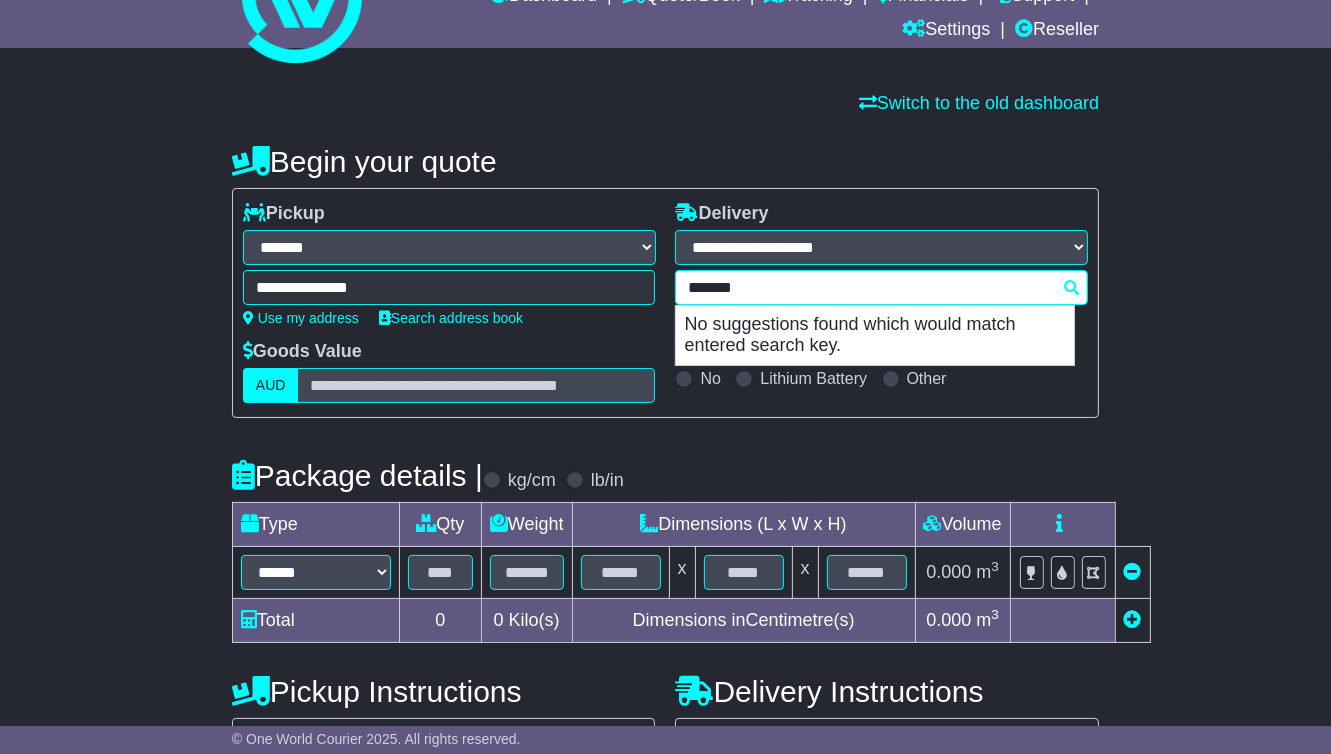 click on "*******" at bounding box center [881, 287] 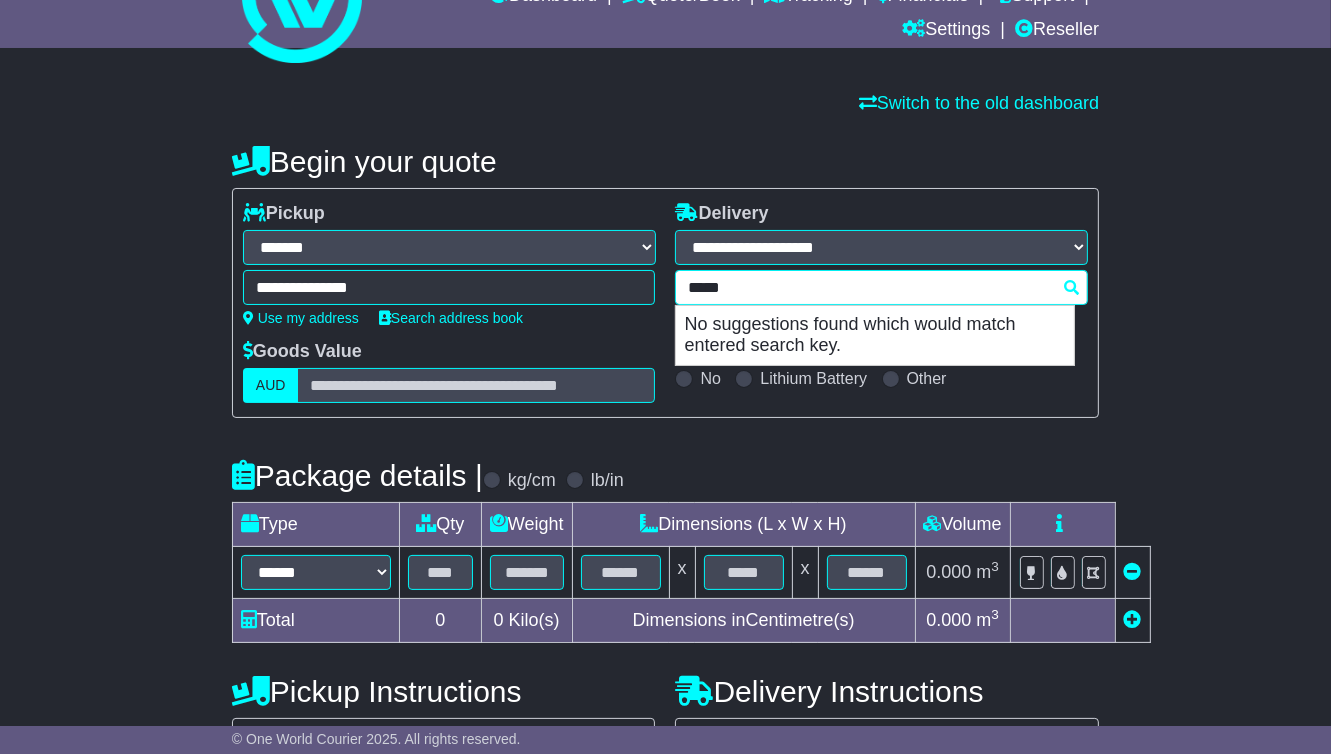 drag, startPoint x: 729, startPoint y: 286, endPoint x: 622, endPoint y: 283, distance: 107.042046 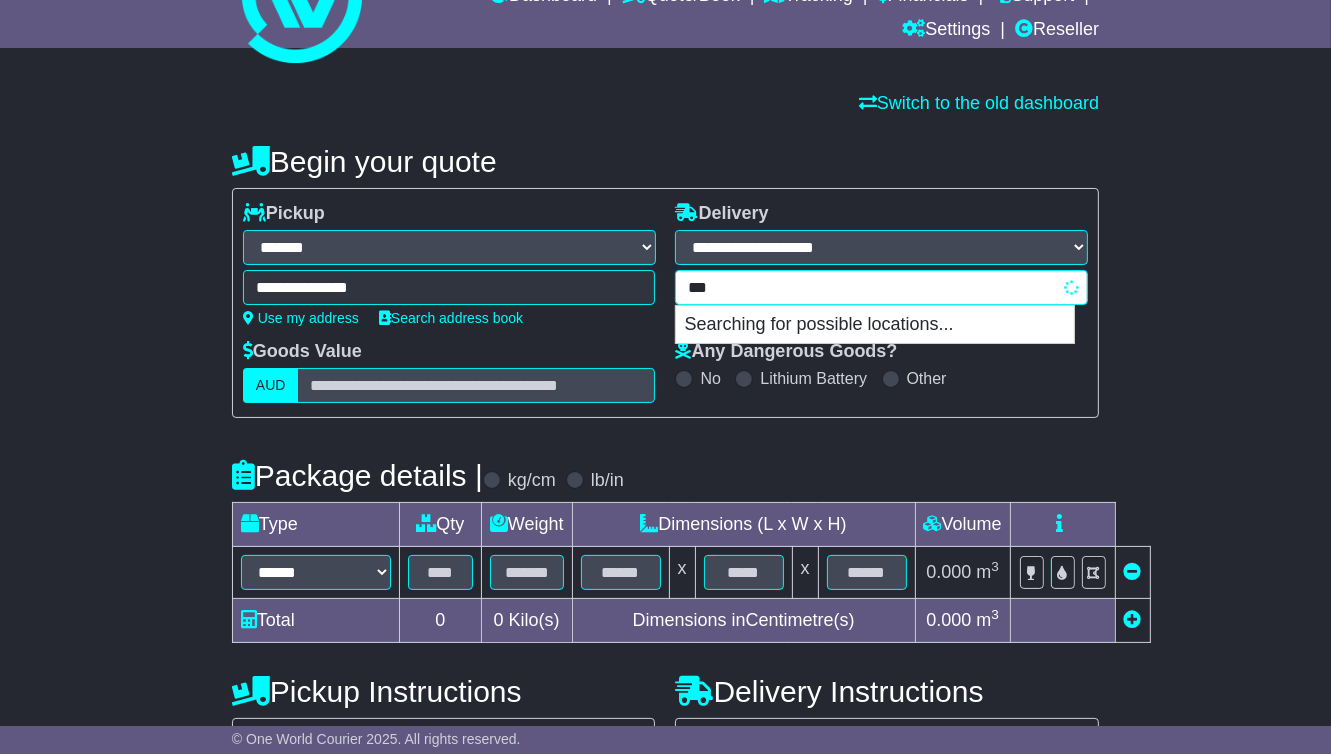 type on "*" 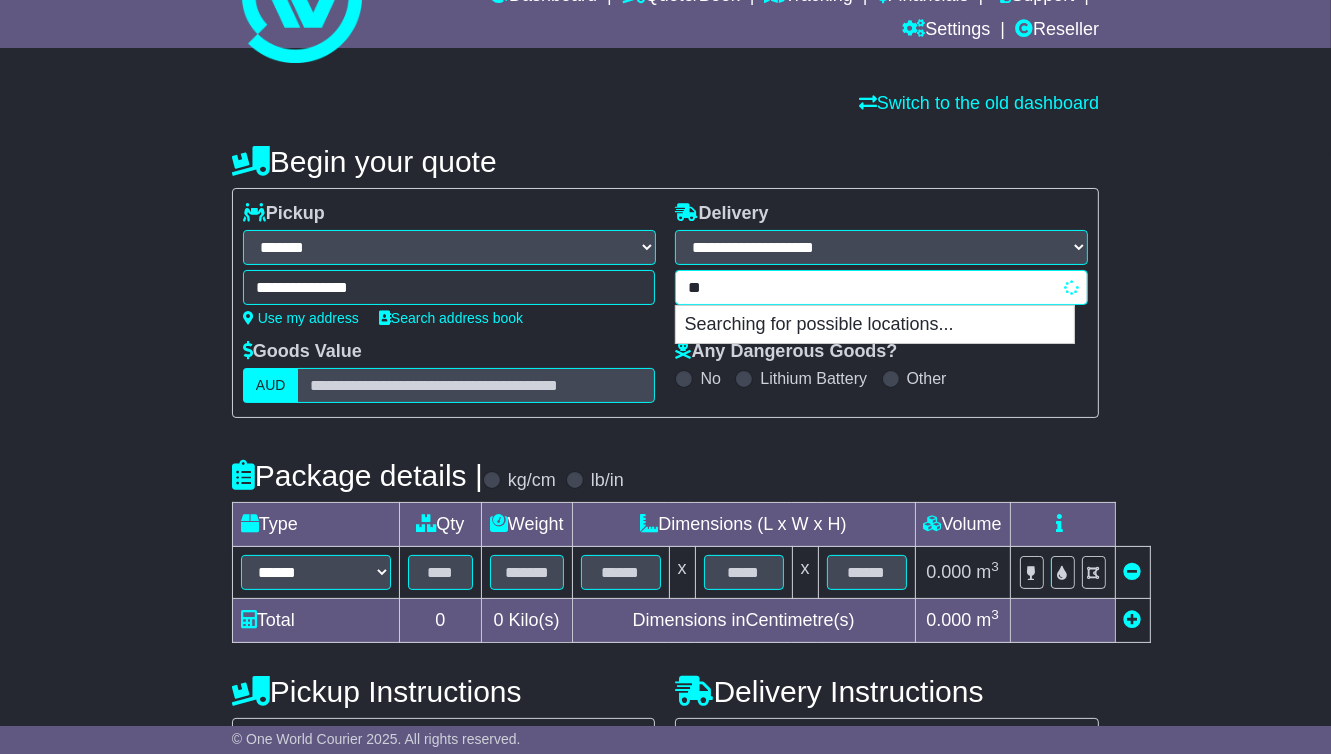 type 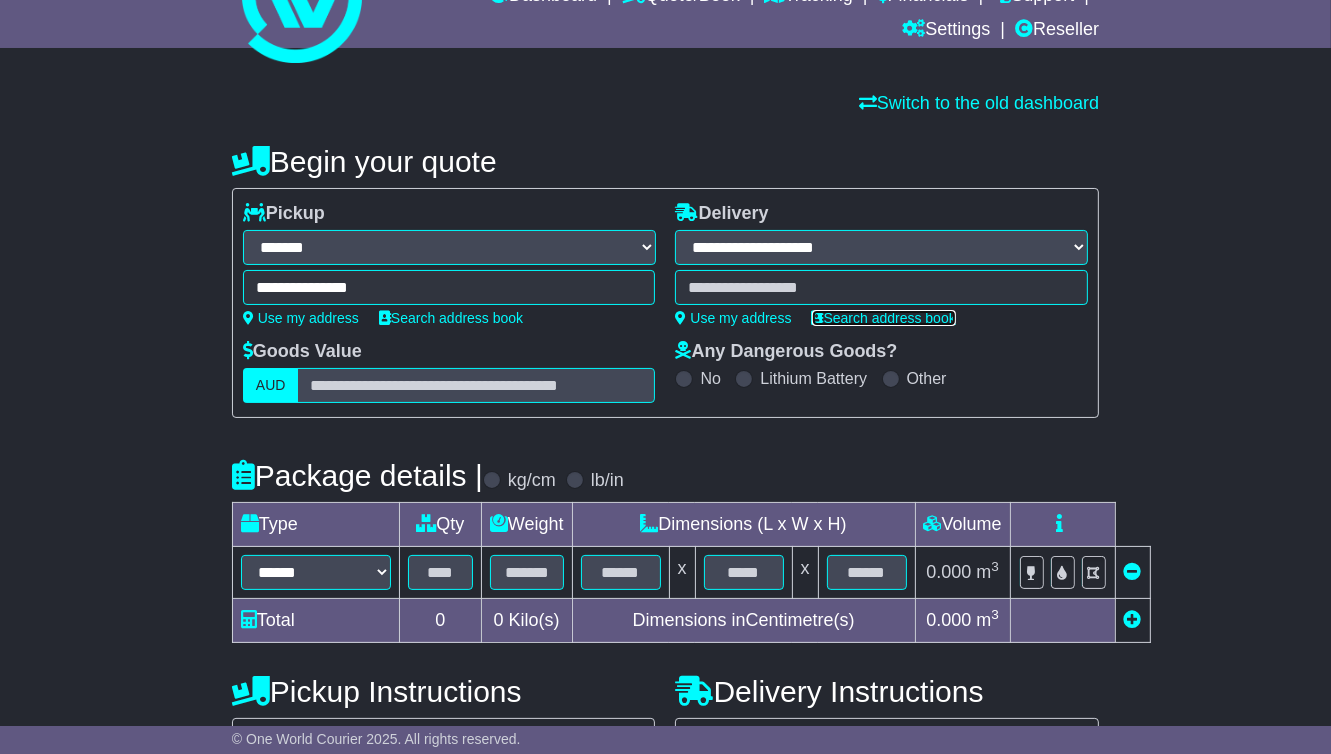 click on "Search address book" at bounding box center (884, 318) 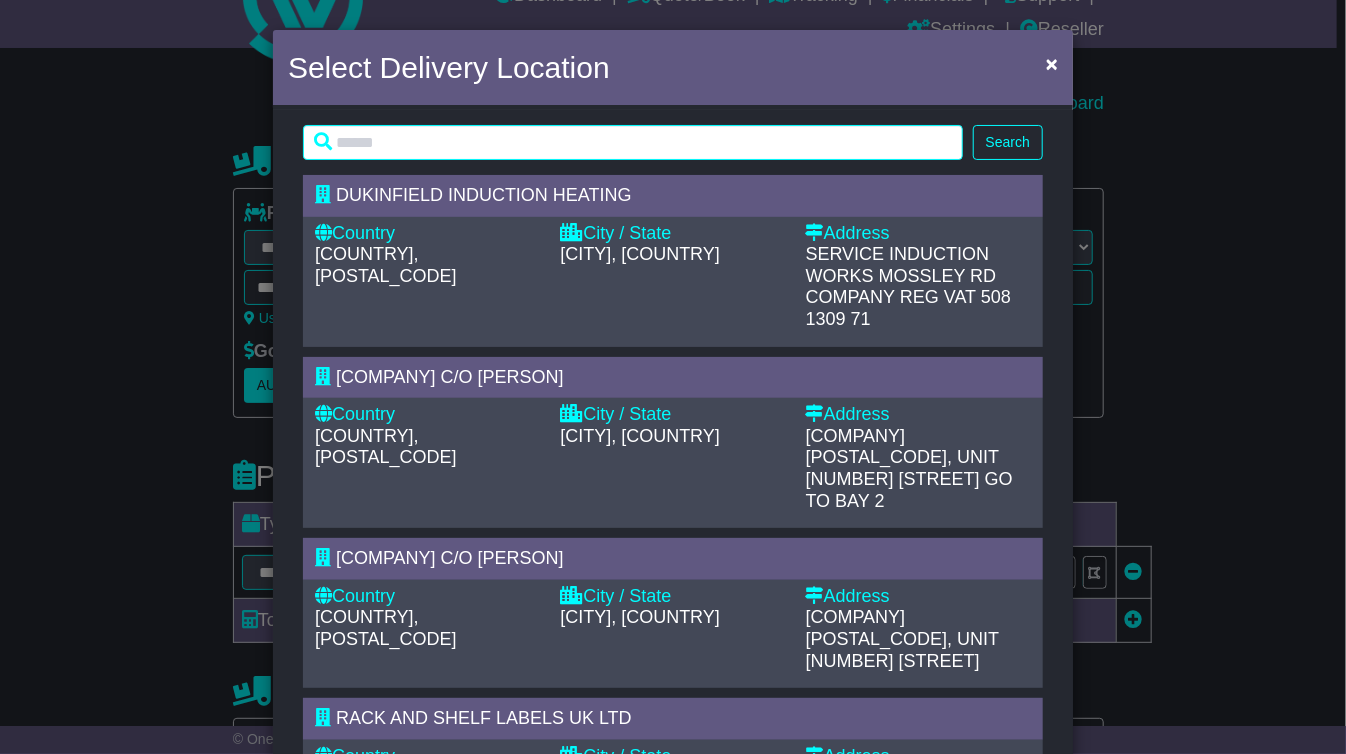 click on "SERVICE INDUCTION WORKS [STREET]" at bounding box center (901, 265) 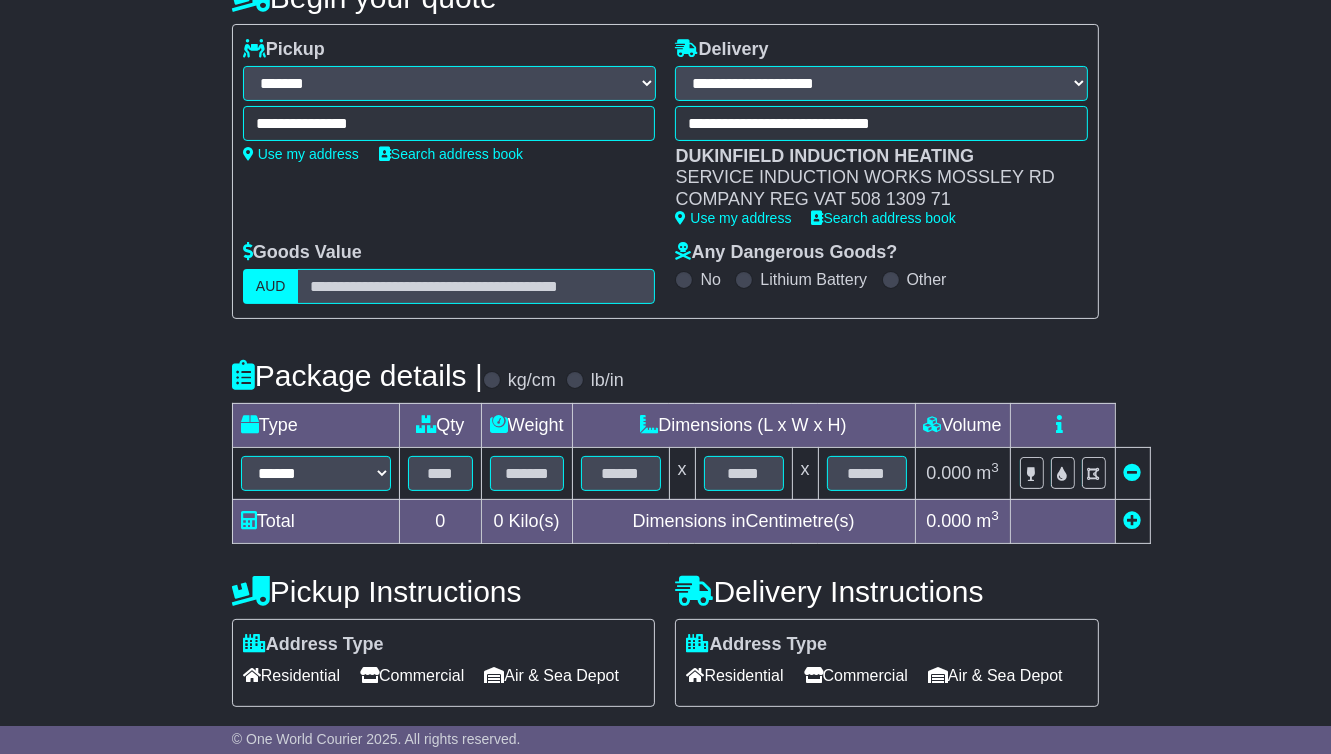 scroll, scrollTop: 300, scrollLeft: 0, axis: vertical 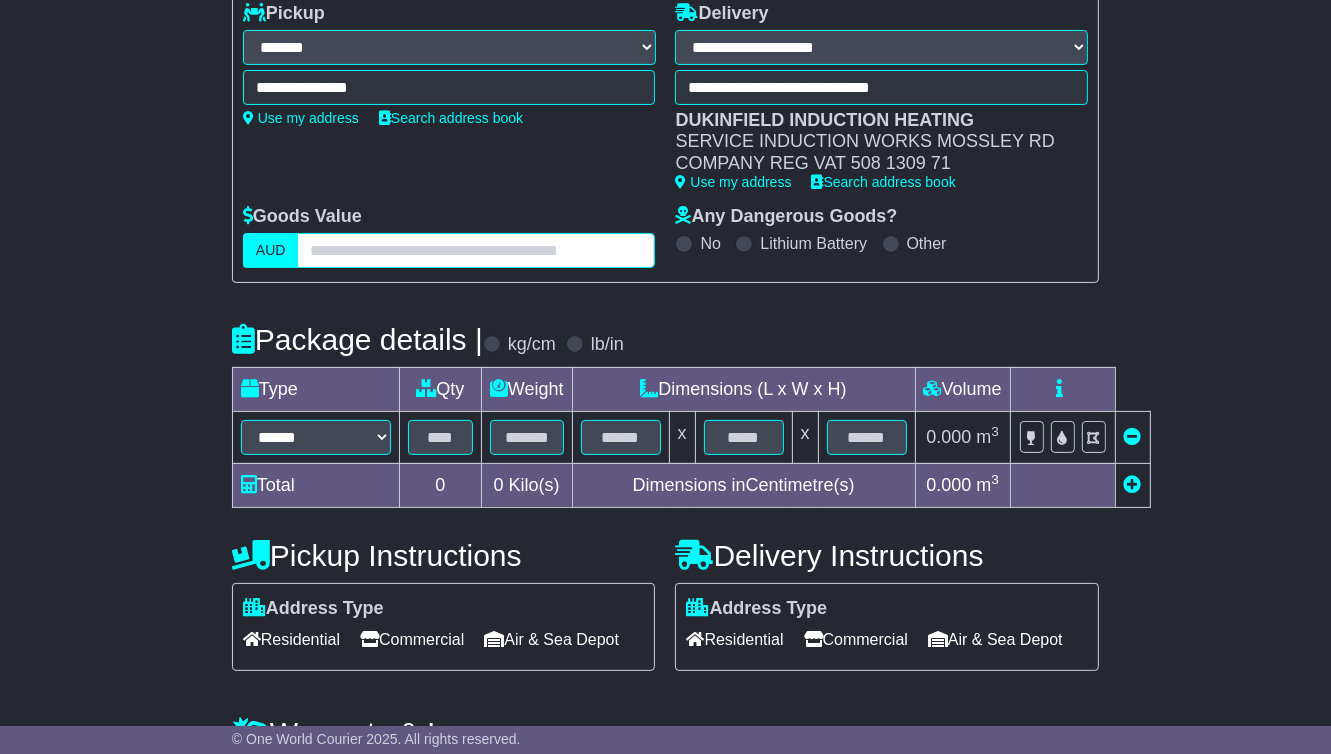 click at bounding box center (476, 250) 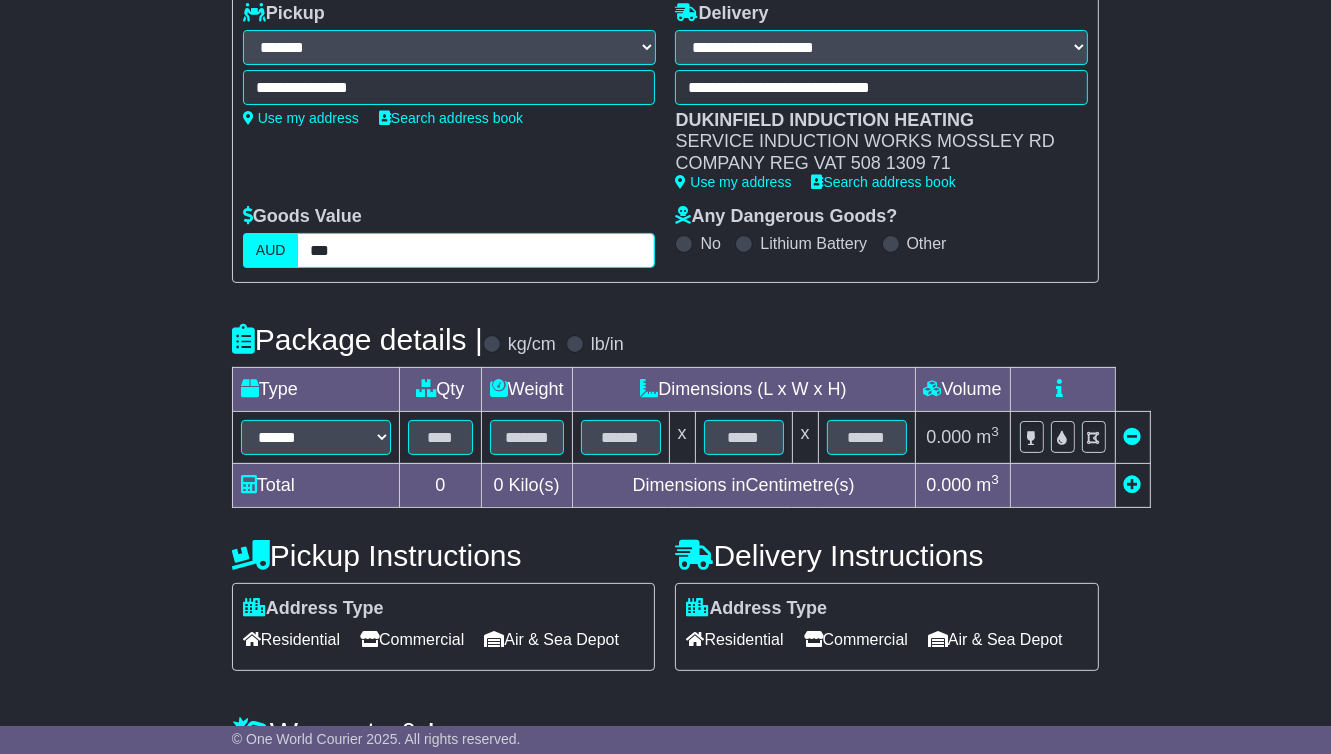 type on "***" 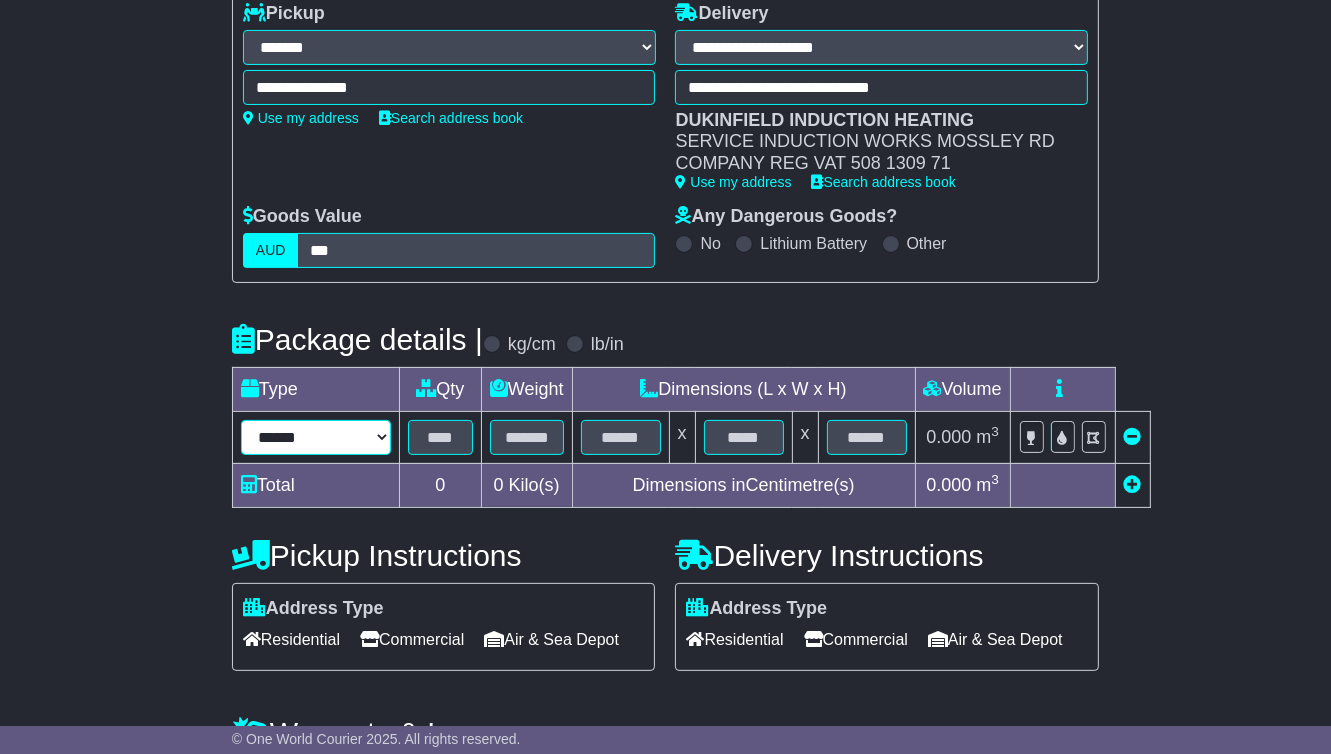 click on "****** ****** *** ******** ***** **** **** ****** *** *******" at bounding box center (316, 437) 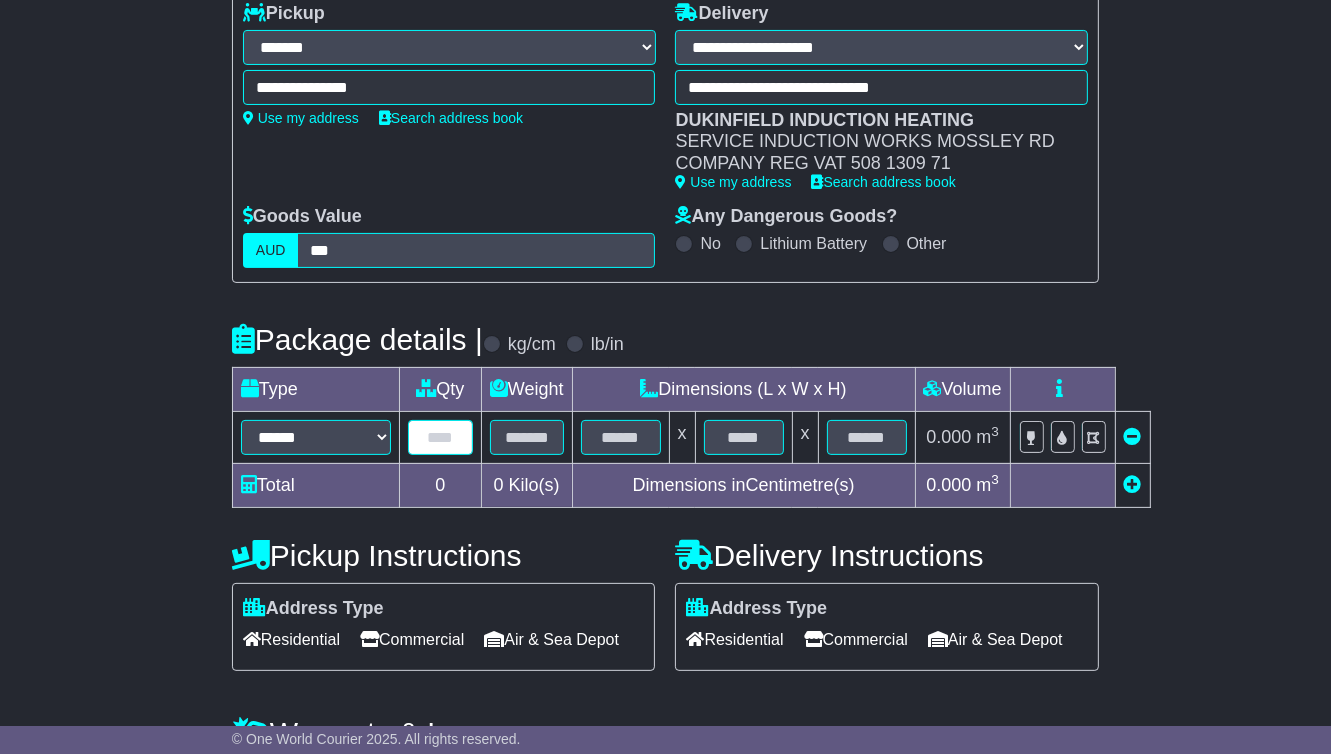 click at bounding box center [440, 437] 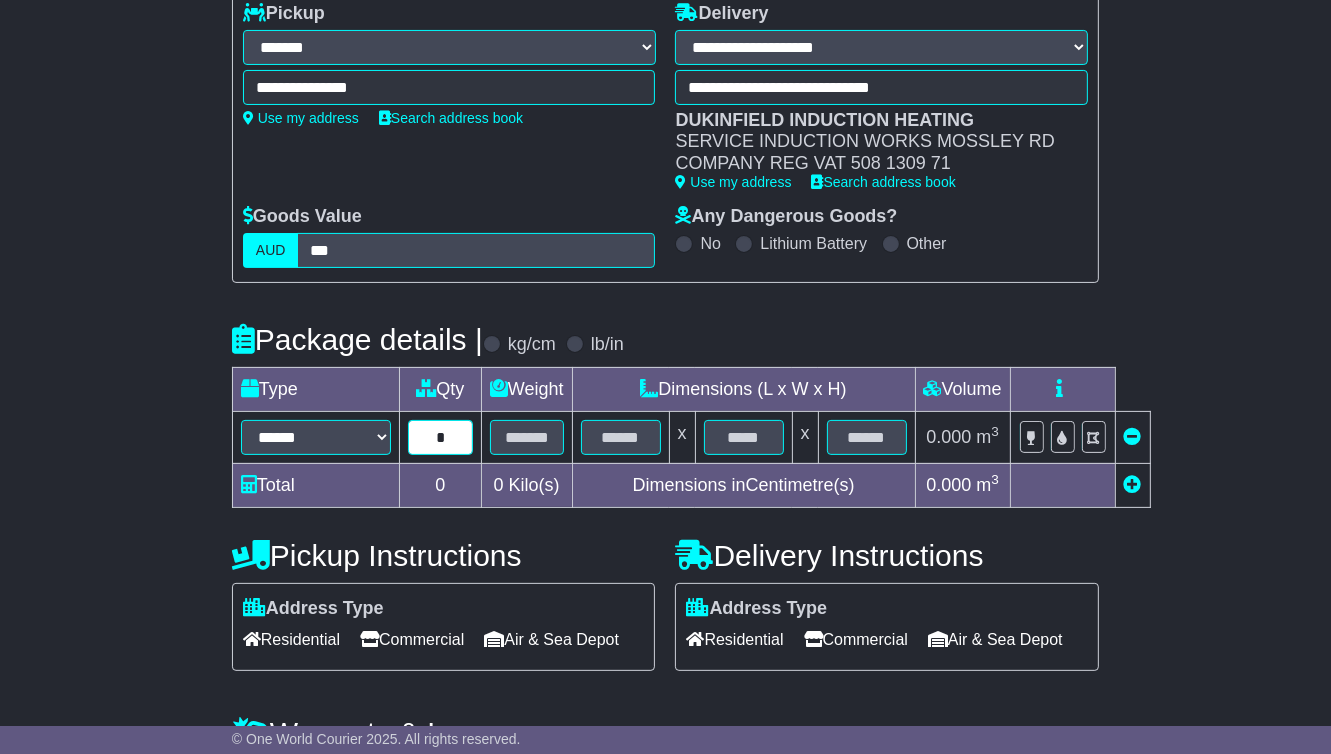 type on "*" 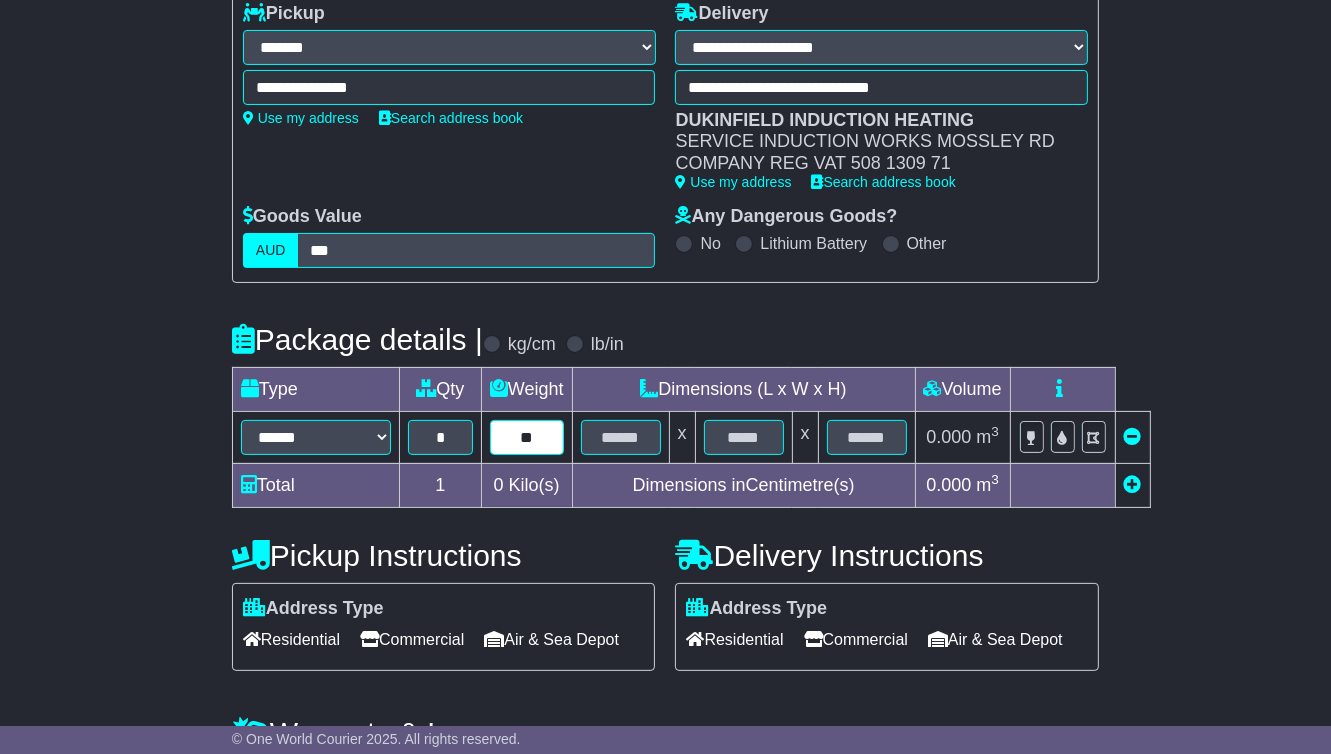 type on "**" 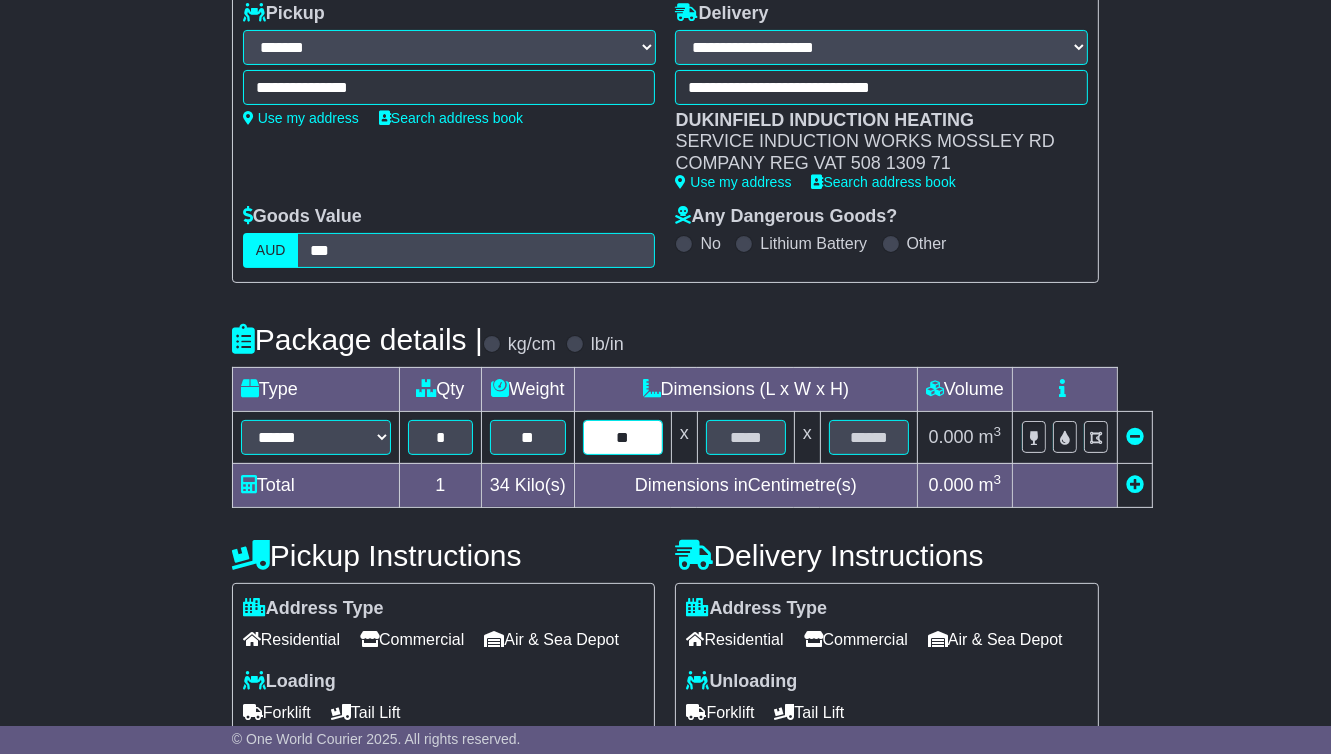 type on "**" 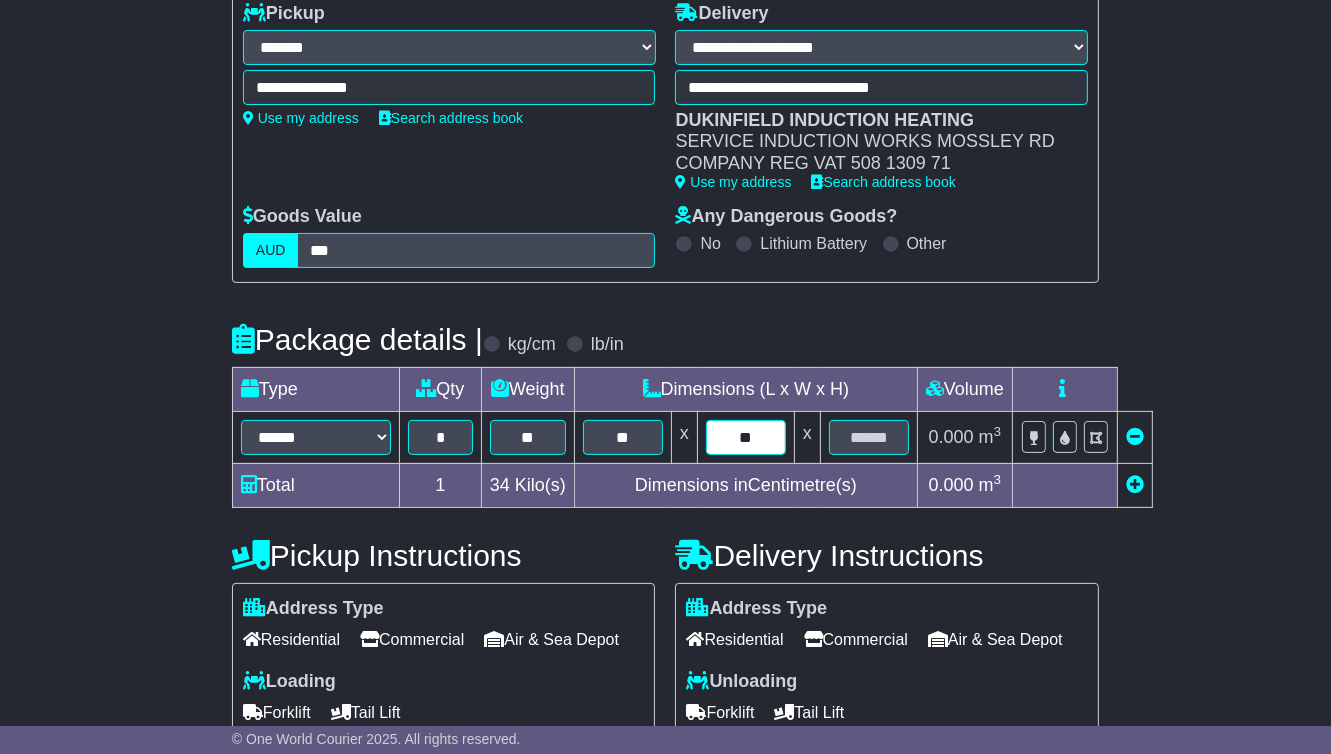 type on "**" 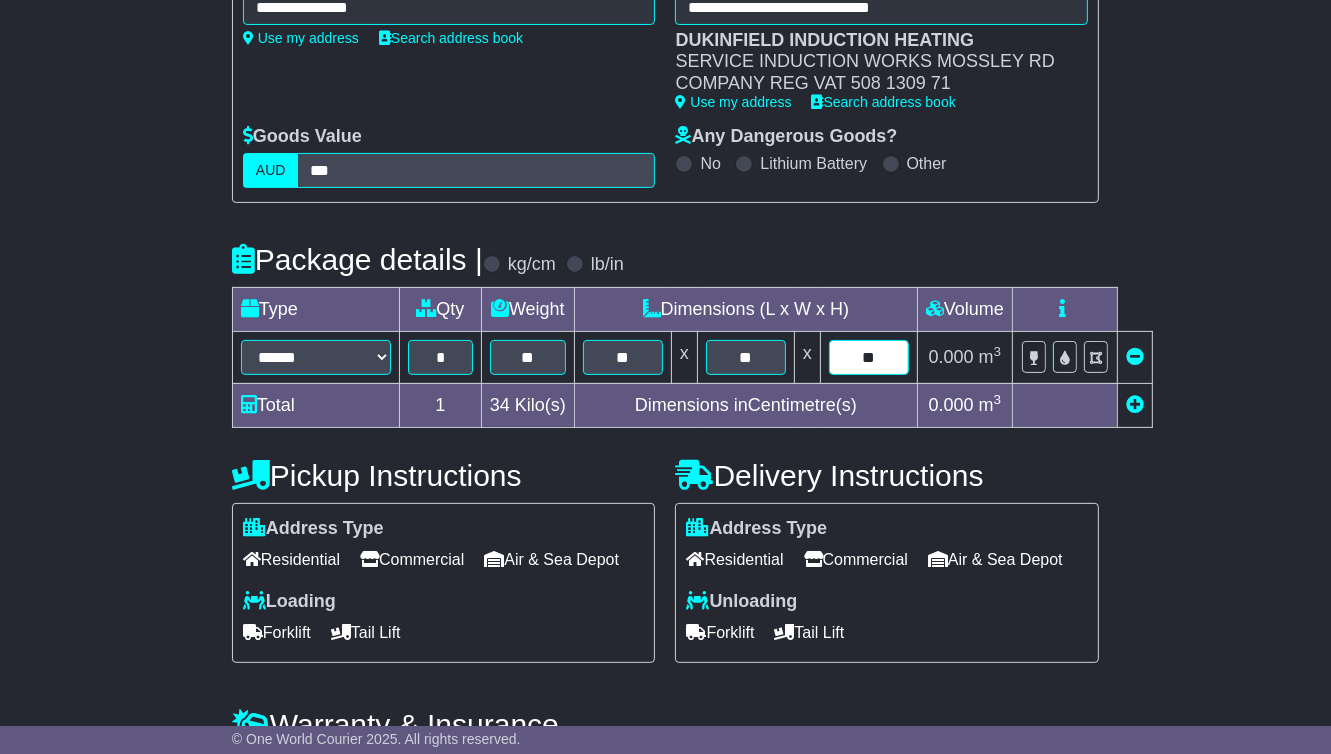 scroll, scrollTop: 500, scrollLeft: 0, axis: vertical 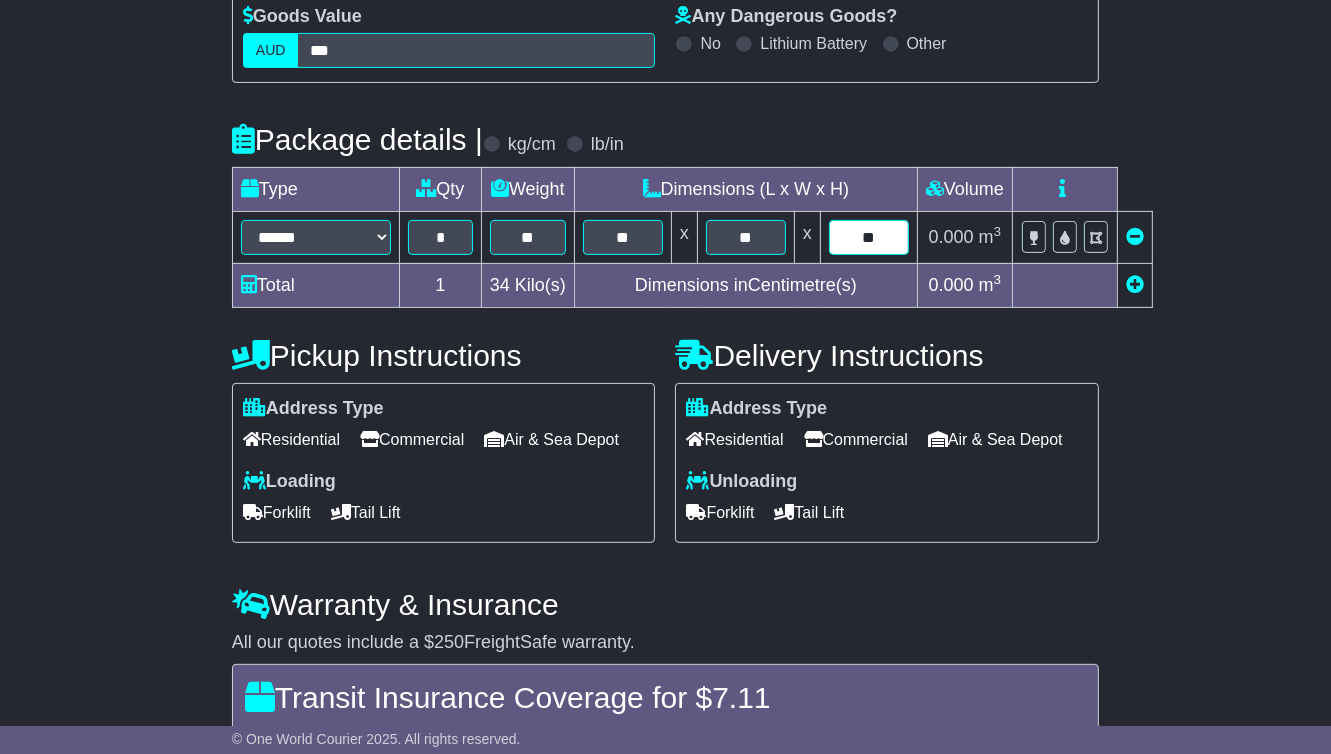 type on "**" 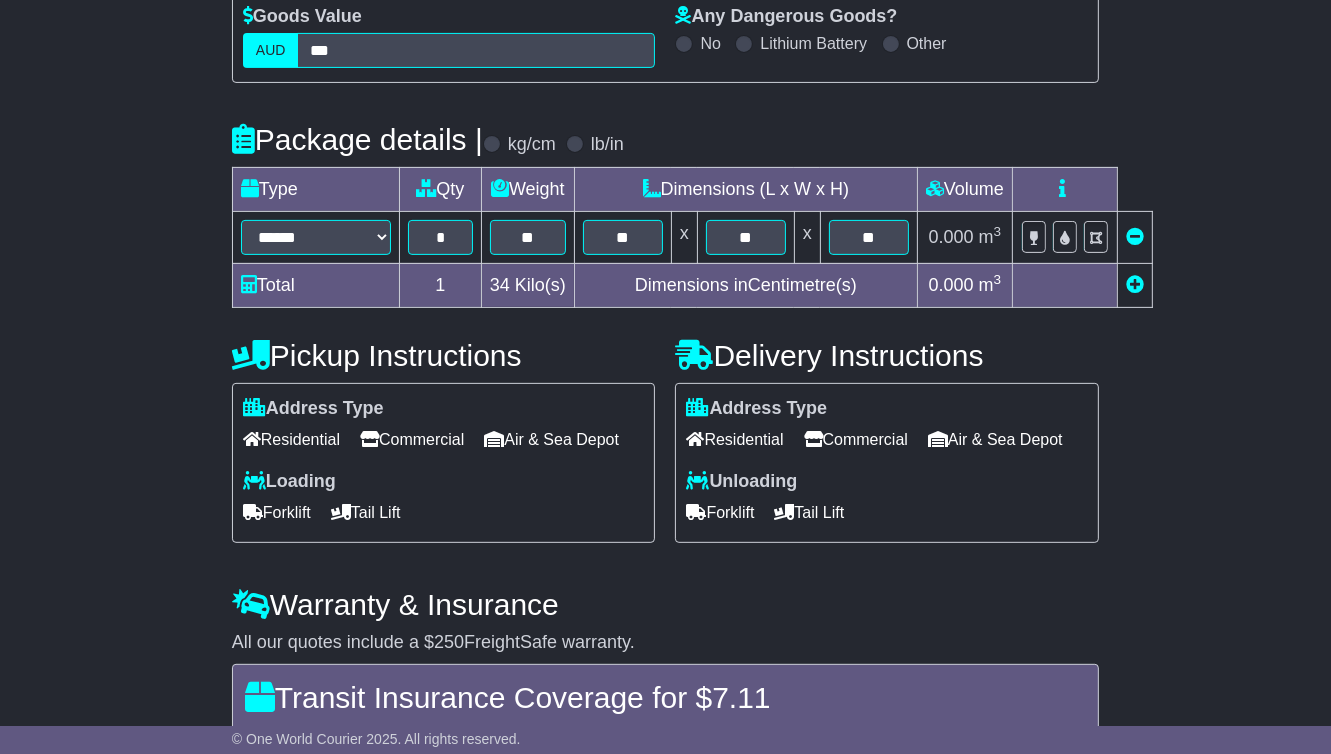 click on "Residential" at bounding box center (291, 439) 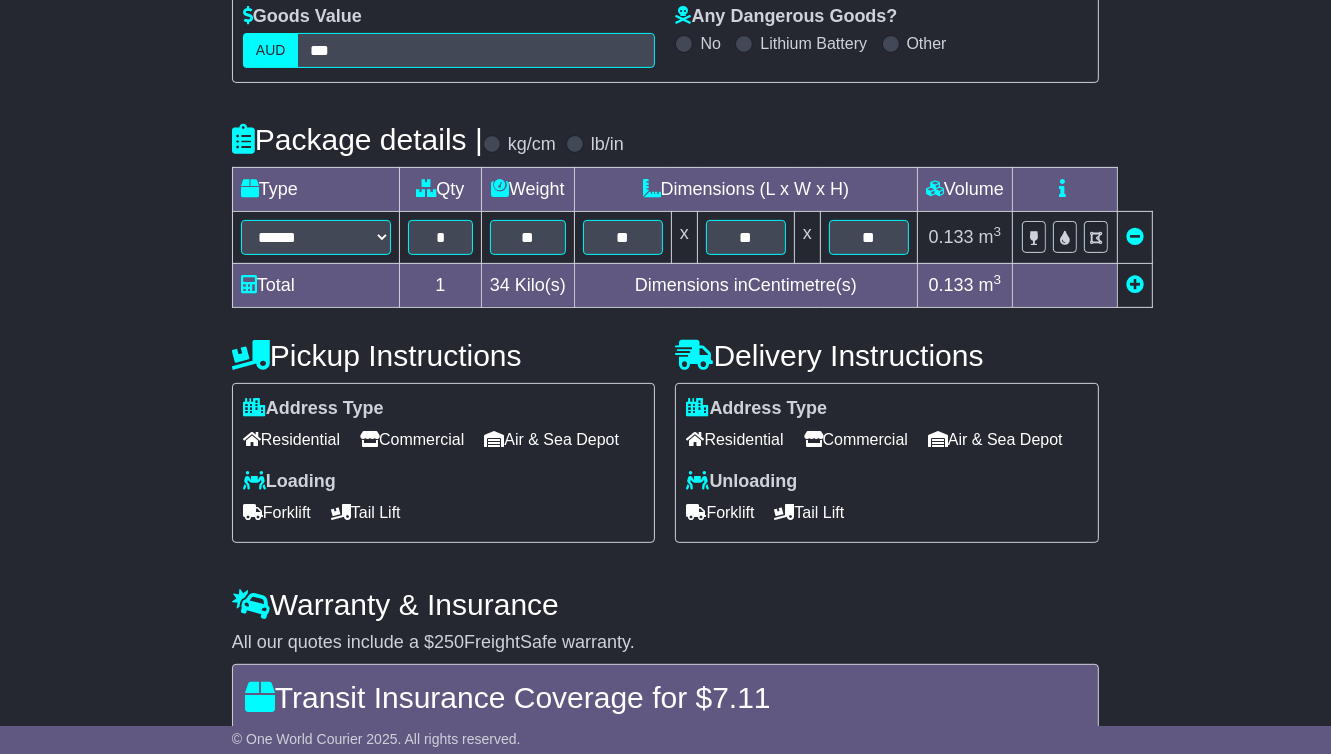 click on "Tail Lift" at bounding box center (366, 512) 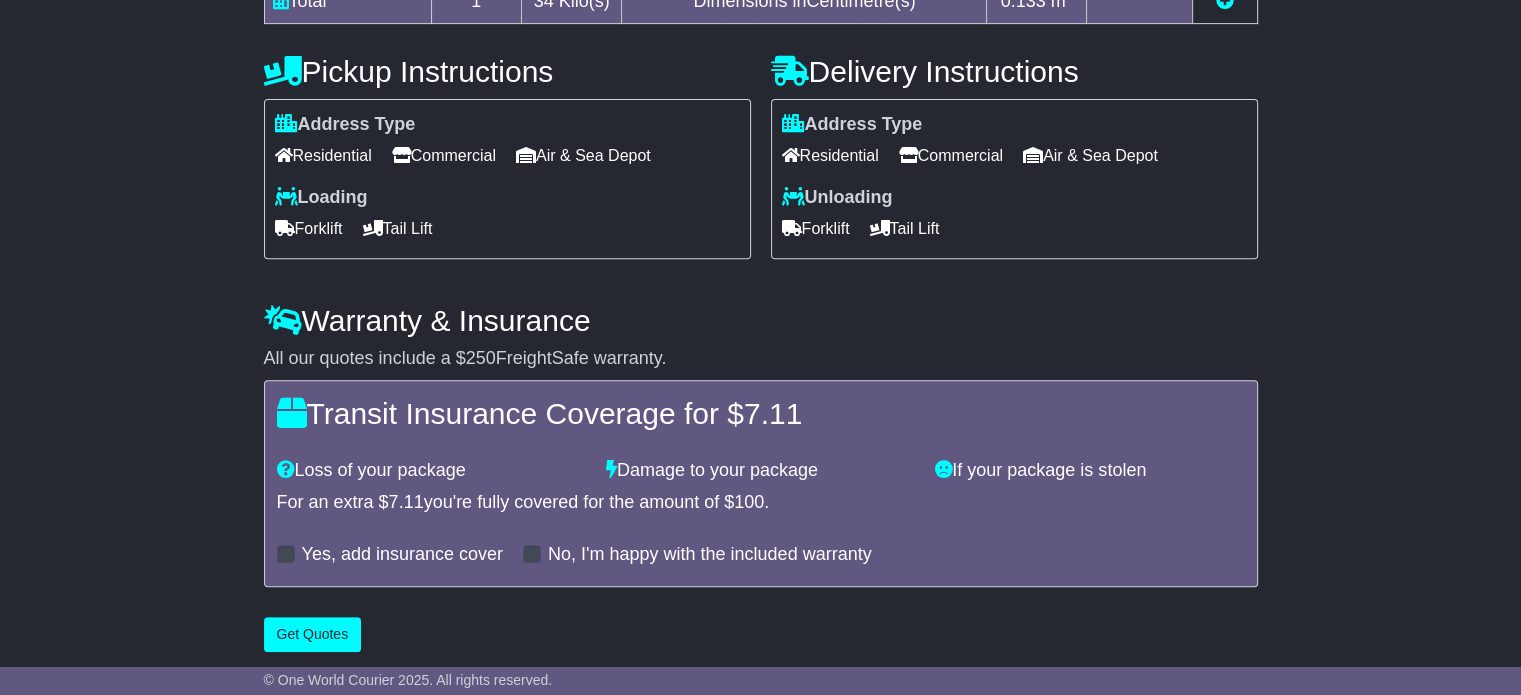 scroll, scrollTop: 758, scrollLeft: 0, axis: vertical 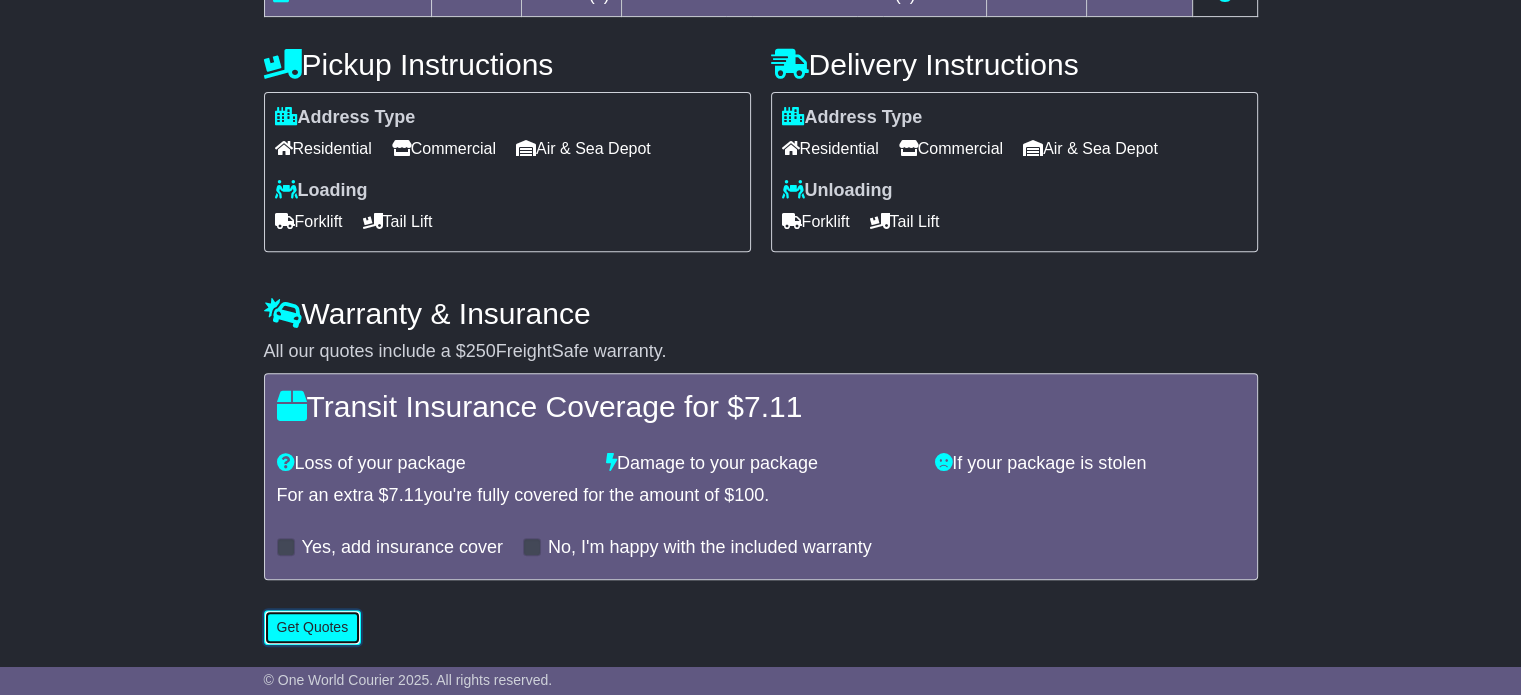 click on "Get Quotes" at bounding box center [313, 627] 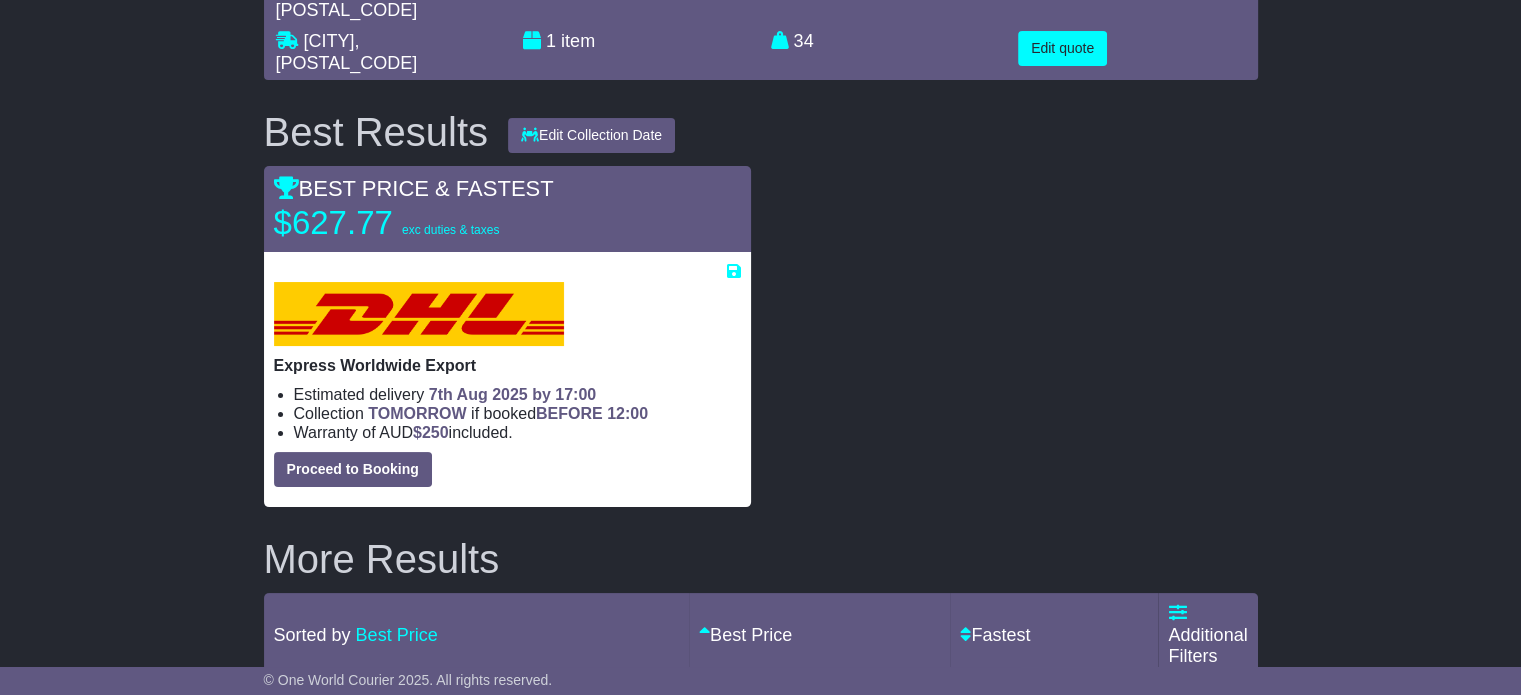 scroll, scrollTop: 200, scrollLeft: 0, axis: vertical 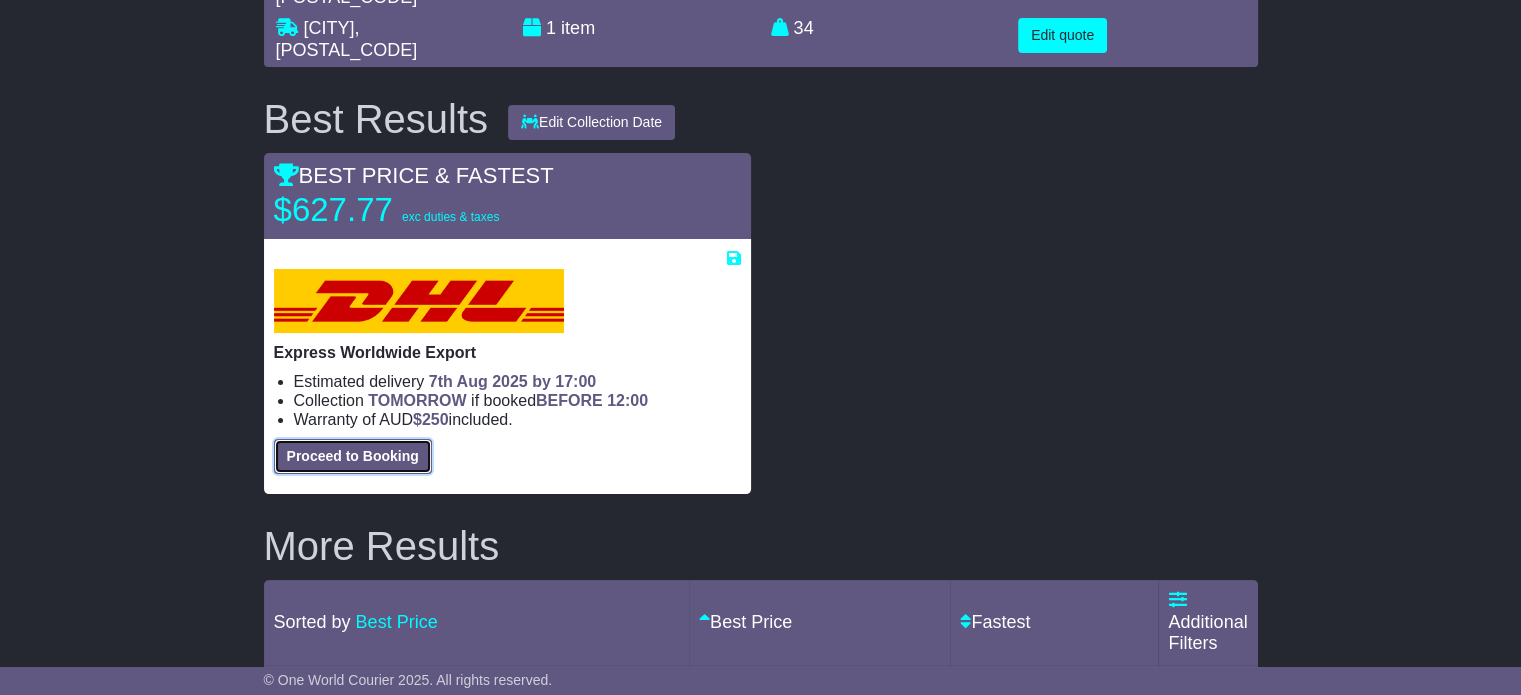 click on "Proceed to Booking" at bounding box center [353, 456] 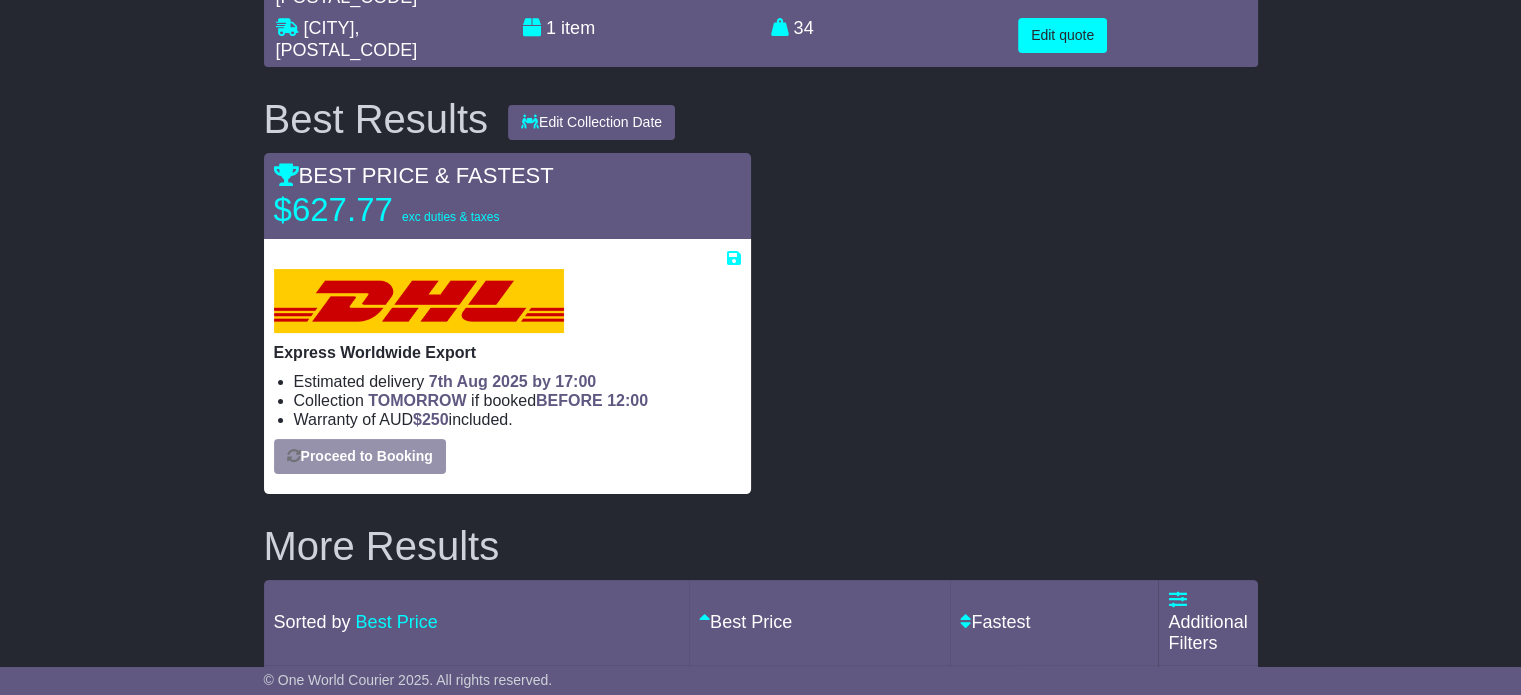 select on "**********" 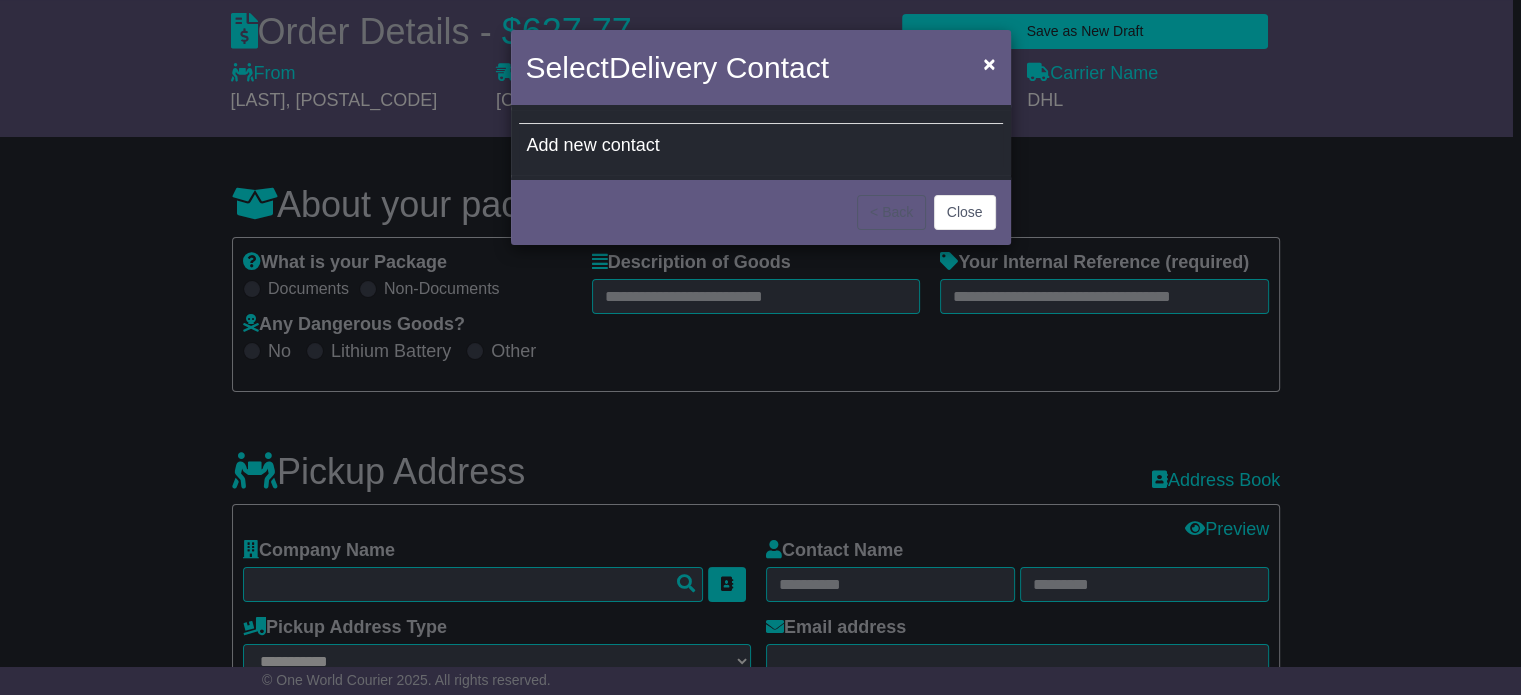 scroll, scrollTop: 0, scrollLeft: 0, axis: both 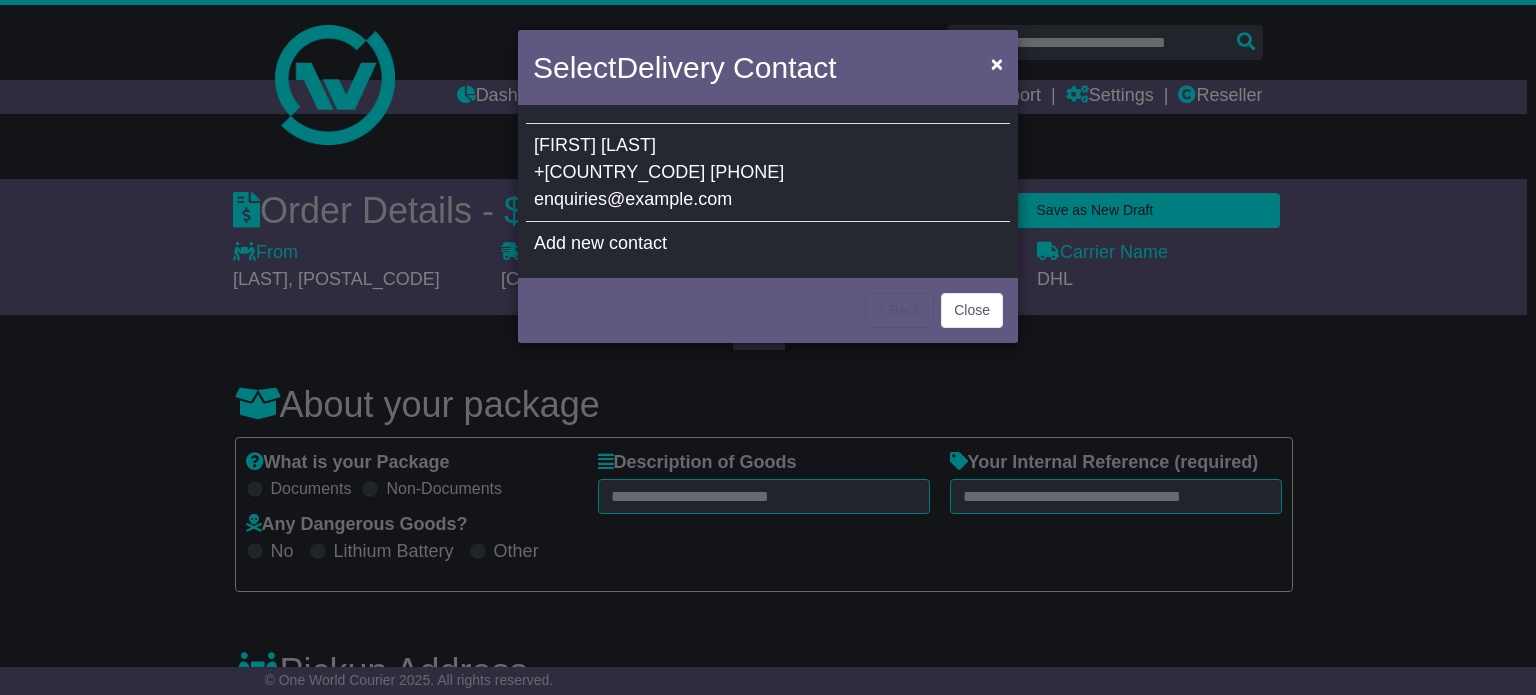 click on "KAYLEIGH   GLYNN
+44 161 343 5711
enquiries@dukinfield-induction.co.uk" at bounding box center [768, 173] 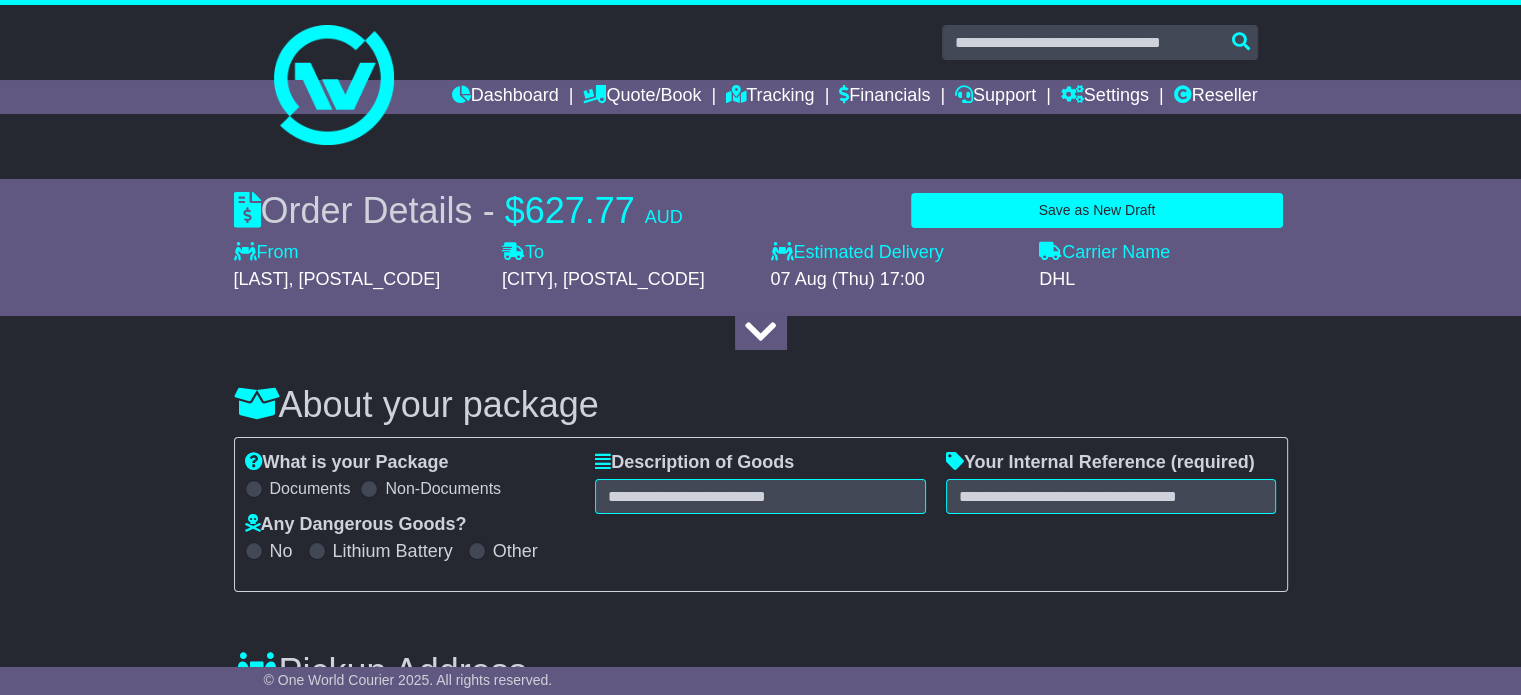click on "What is your Package
Documents
Non-Documents
What are the Incoterms?
***
***
***
***
***
***
Description of Goods
Attention: dangerous goods are not allowed by service.
Your Internal Reference (required)
Any Dangerous Goods?
No
Lithium Battery
Other" at bounding box center (761, 514) 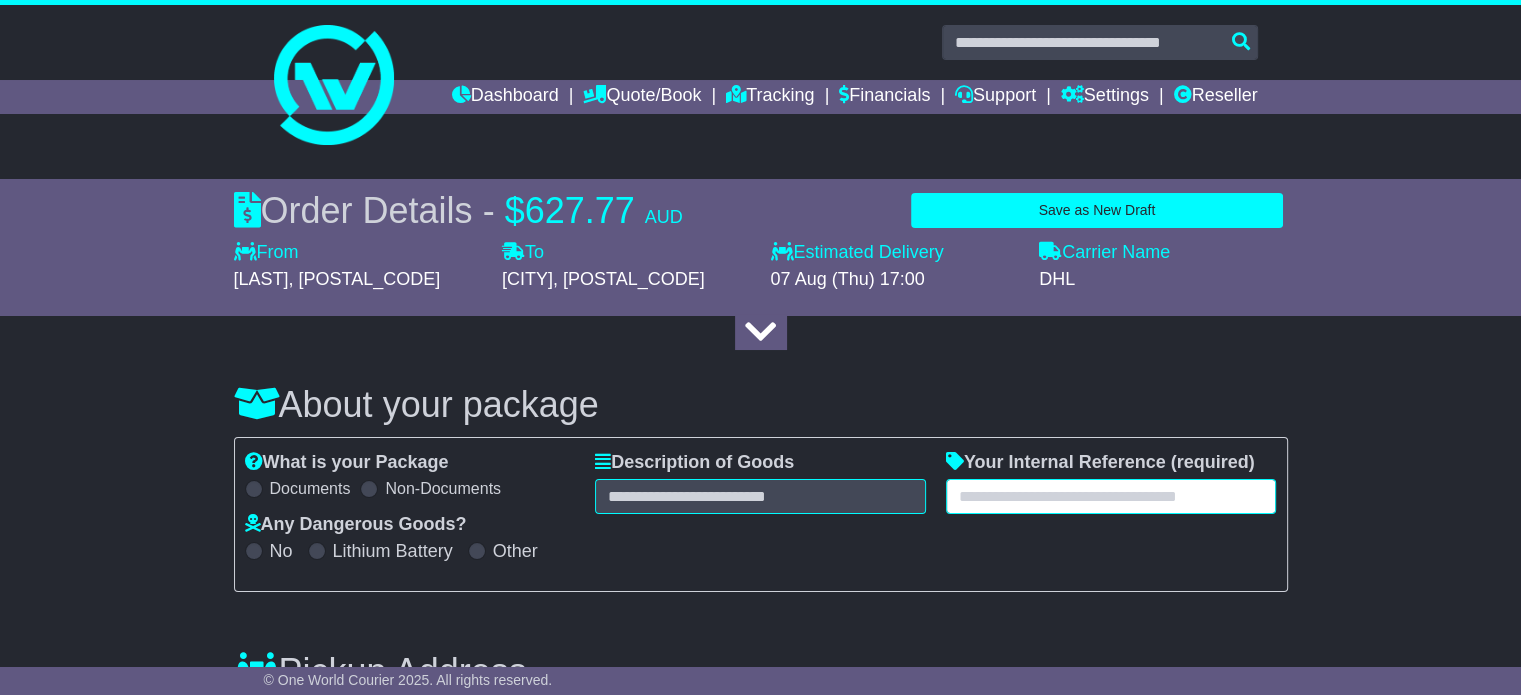 click at bounding box center (1111, 496) 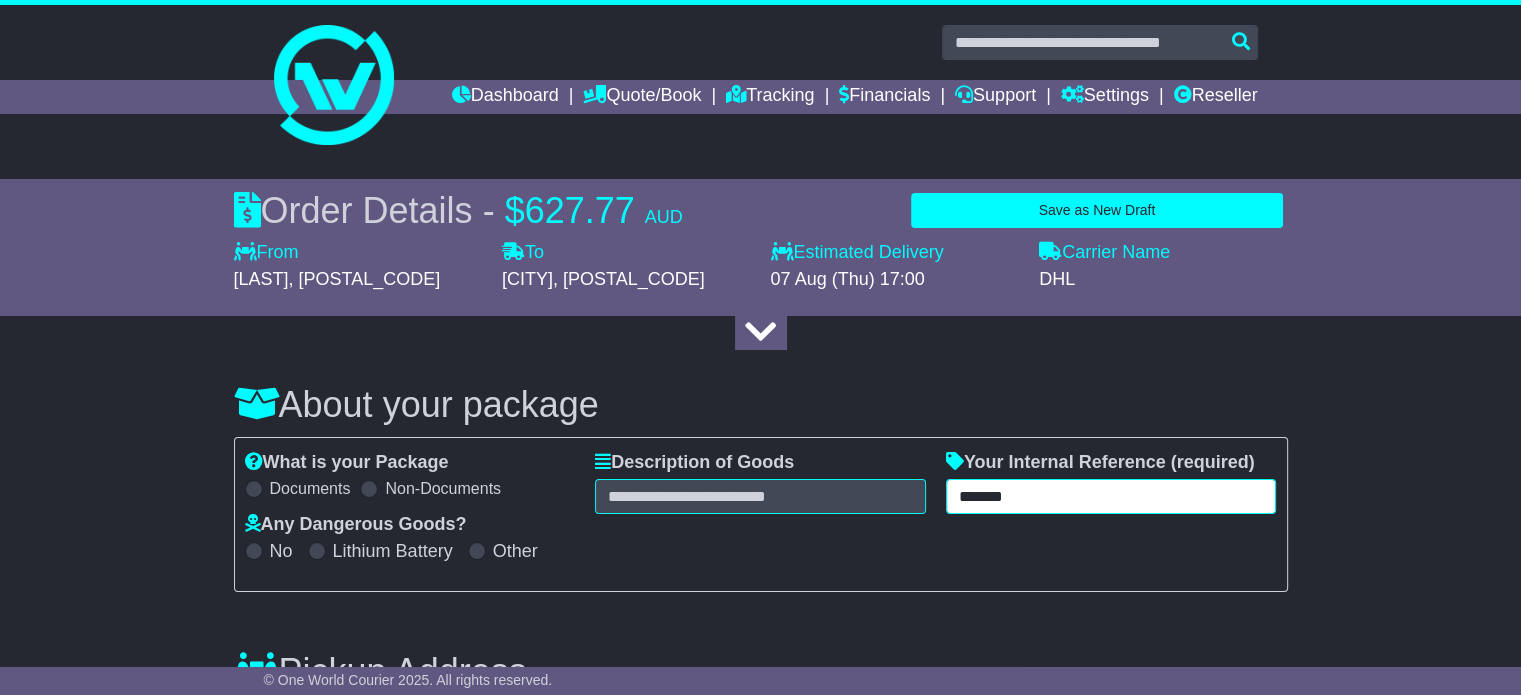 type on "*******" 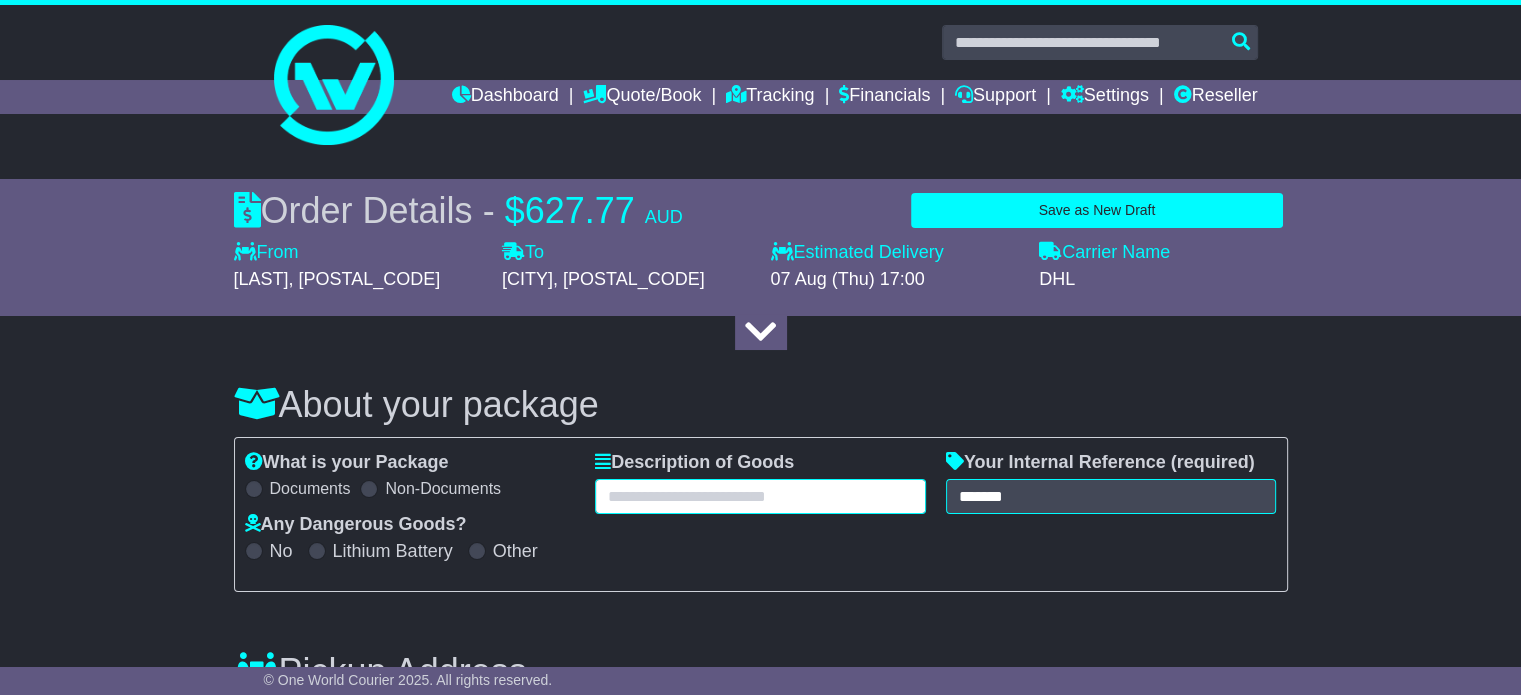 click at bounding box center [760, 496] 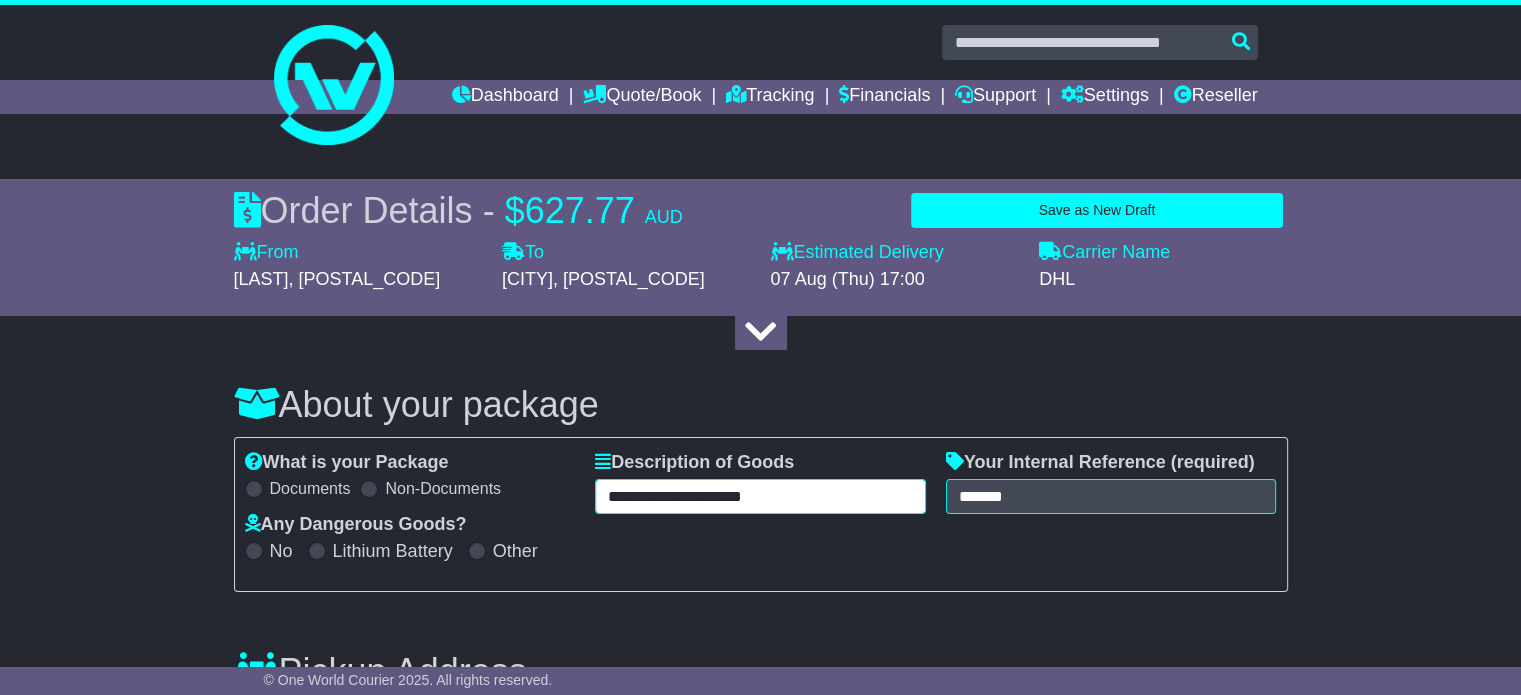 type on "**********" 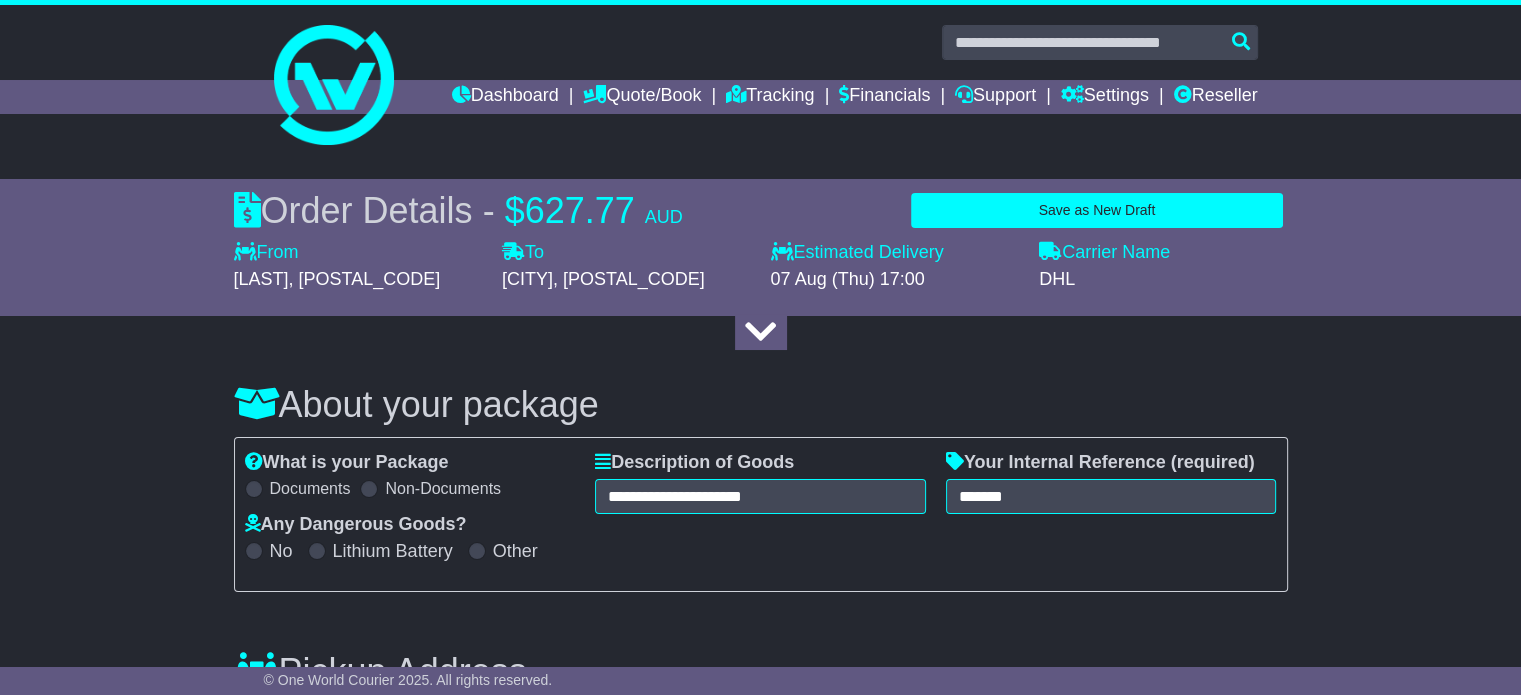 click on "About your package" at bounding box center [761, 405] 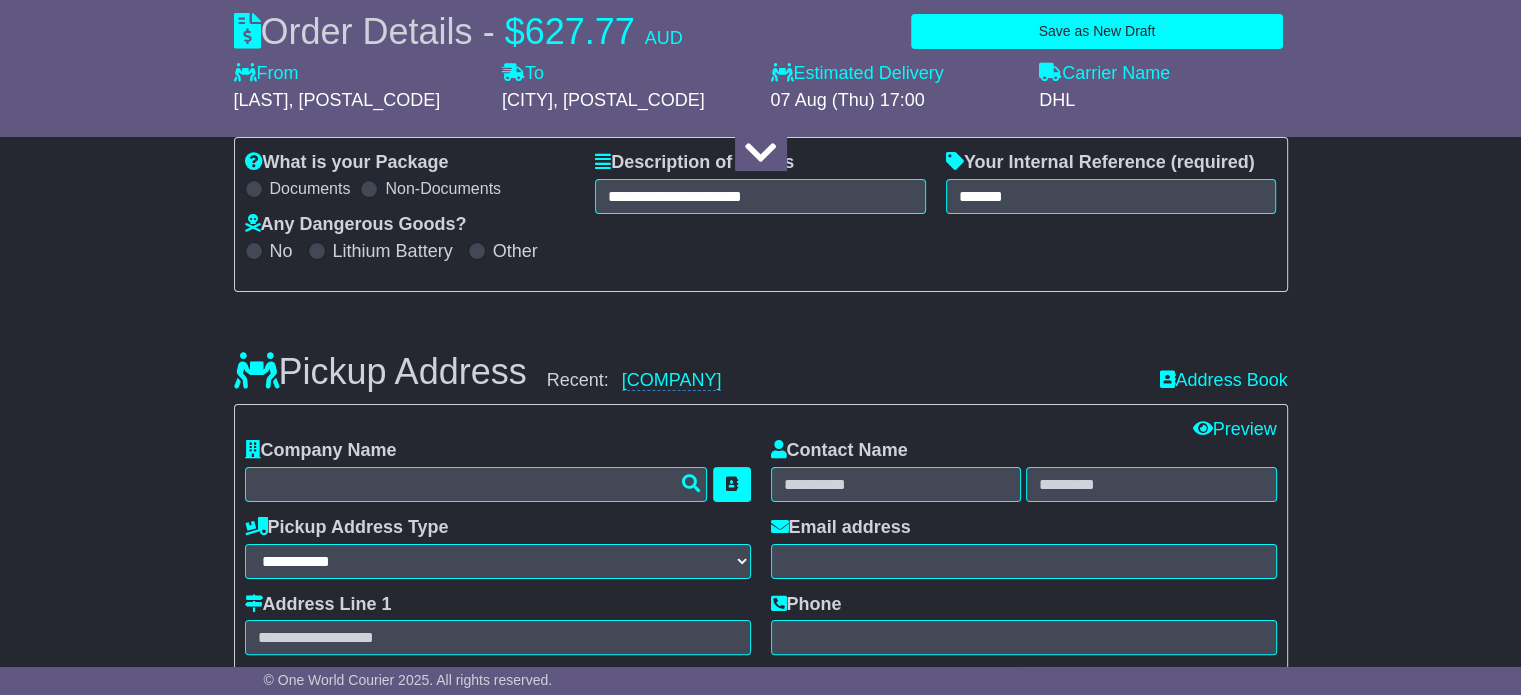 scroll, scrollTop: 400, scrollLeft: 0, axis: vertical 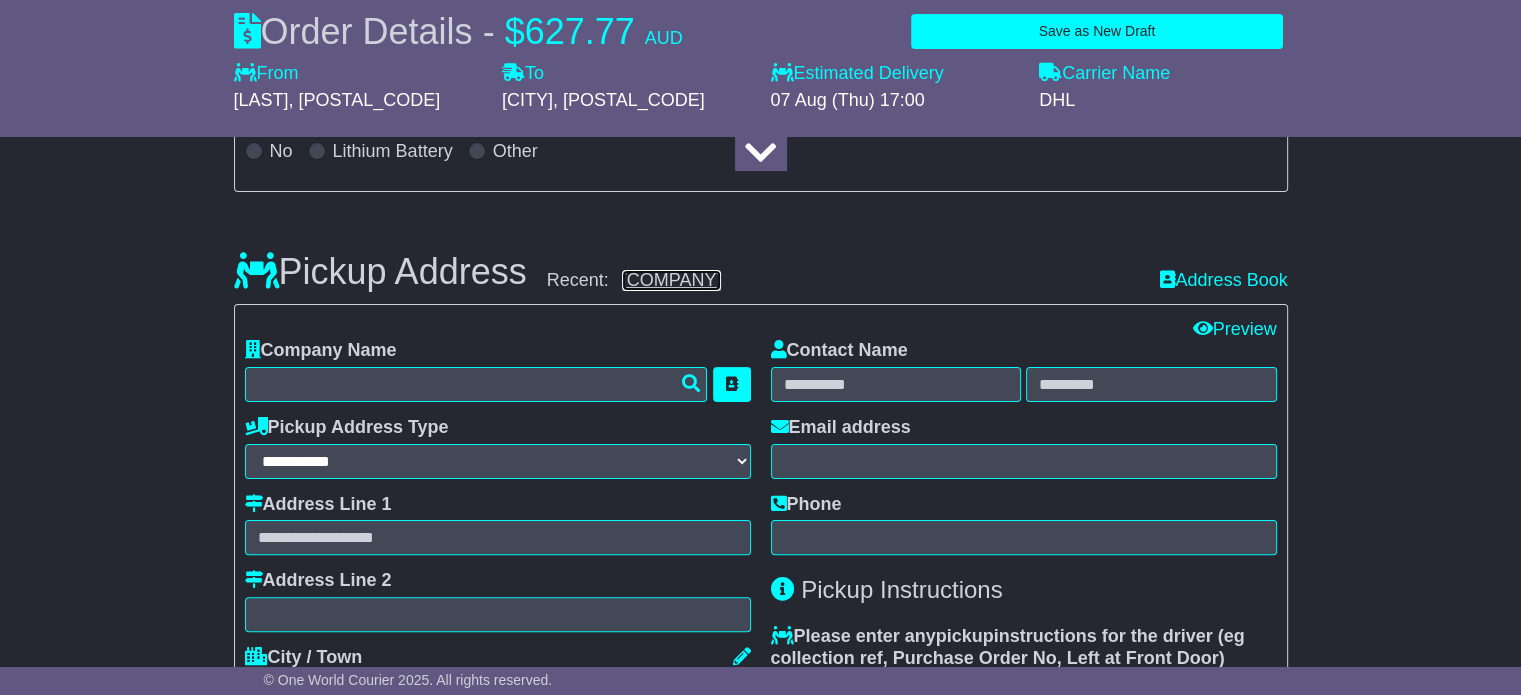 click on "NDR TEK PTY LTD" at bounding box center [672, 280] 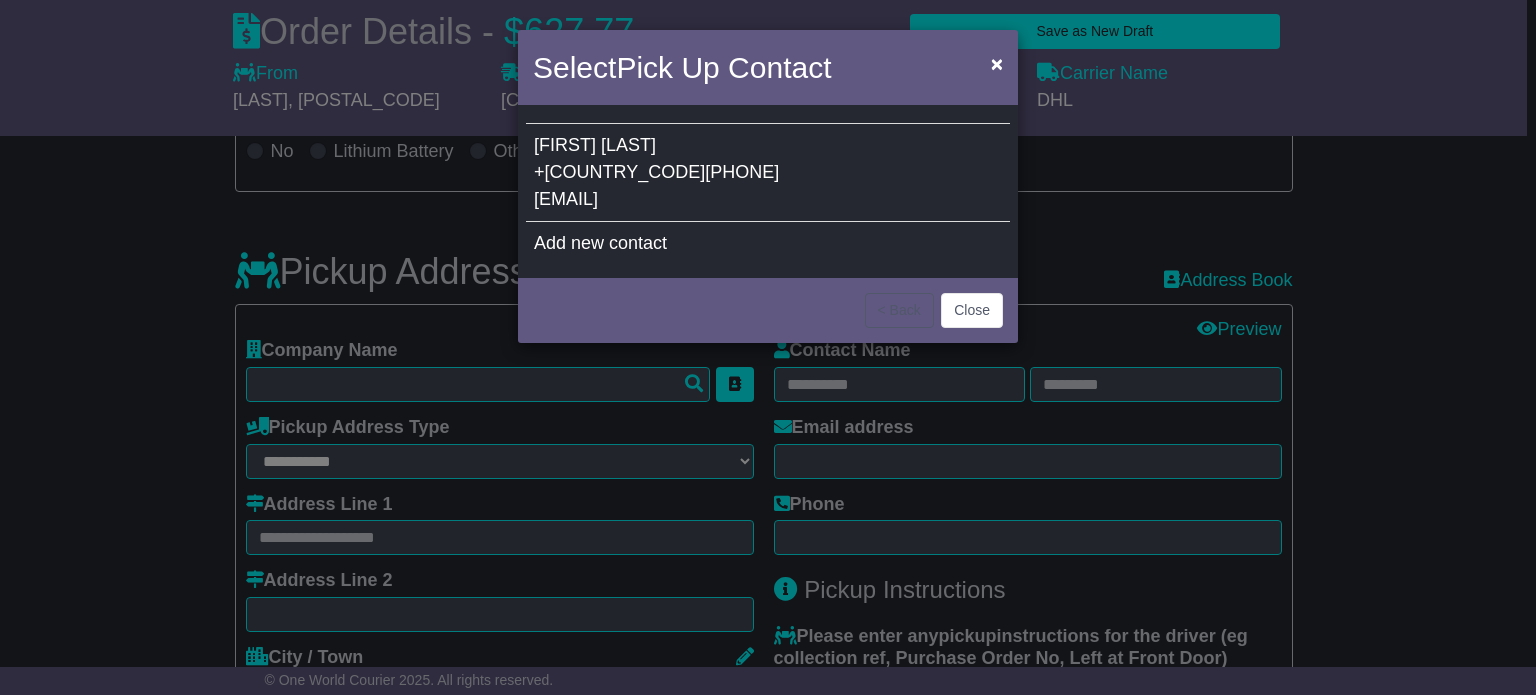 click on "NIGEL   ROBBIE
+61422853745
nigel@ndrtek.com" at bounding box center (768, 173) 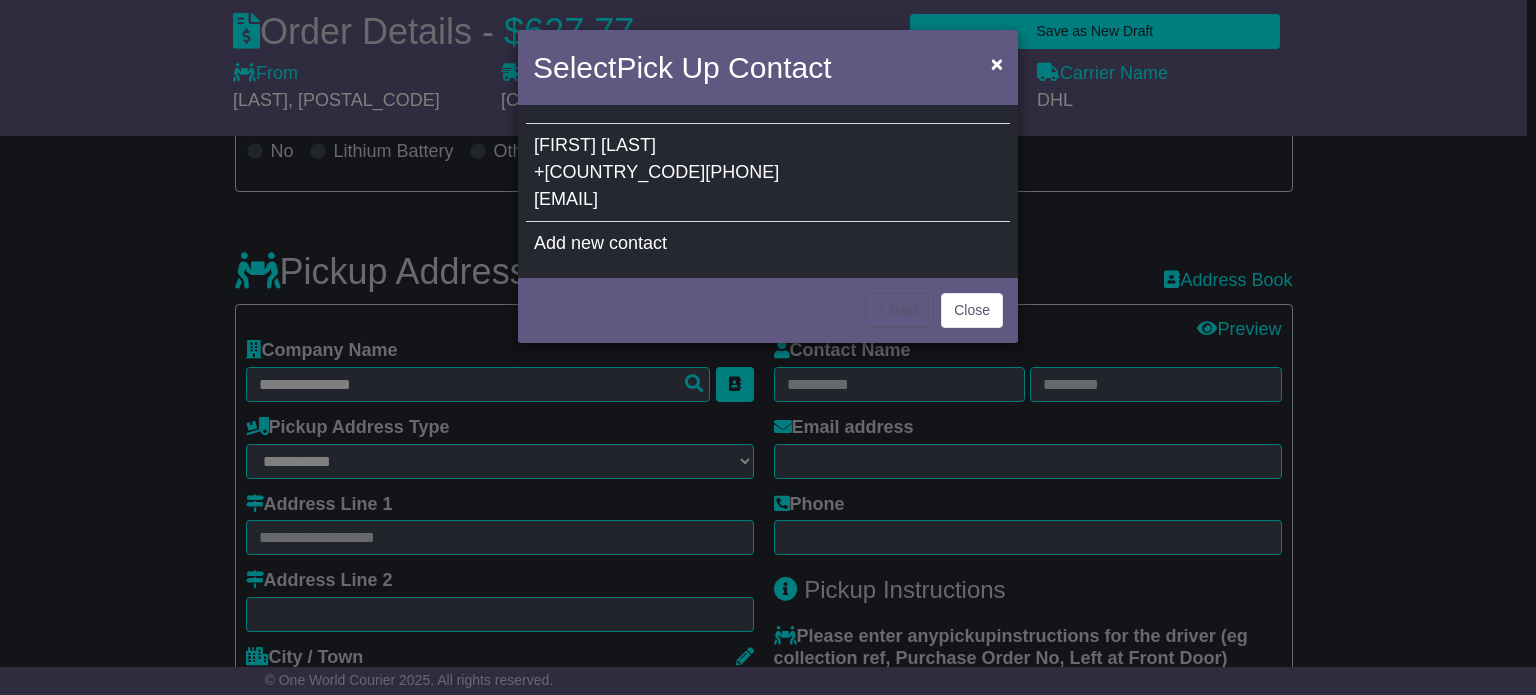 type on "**********" 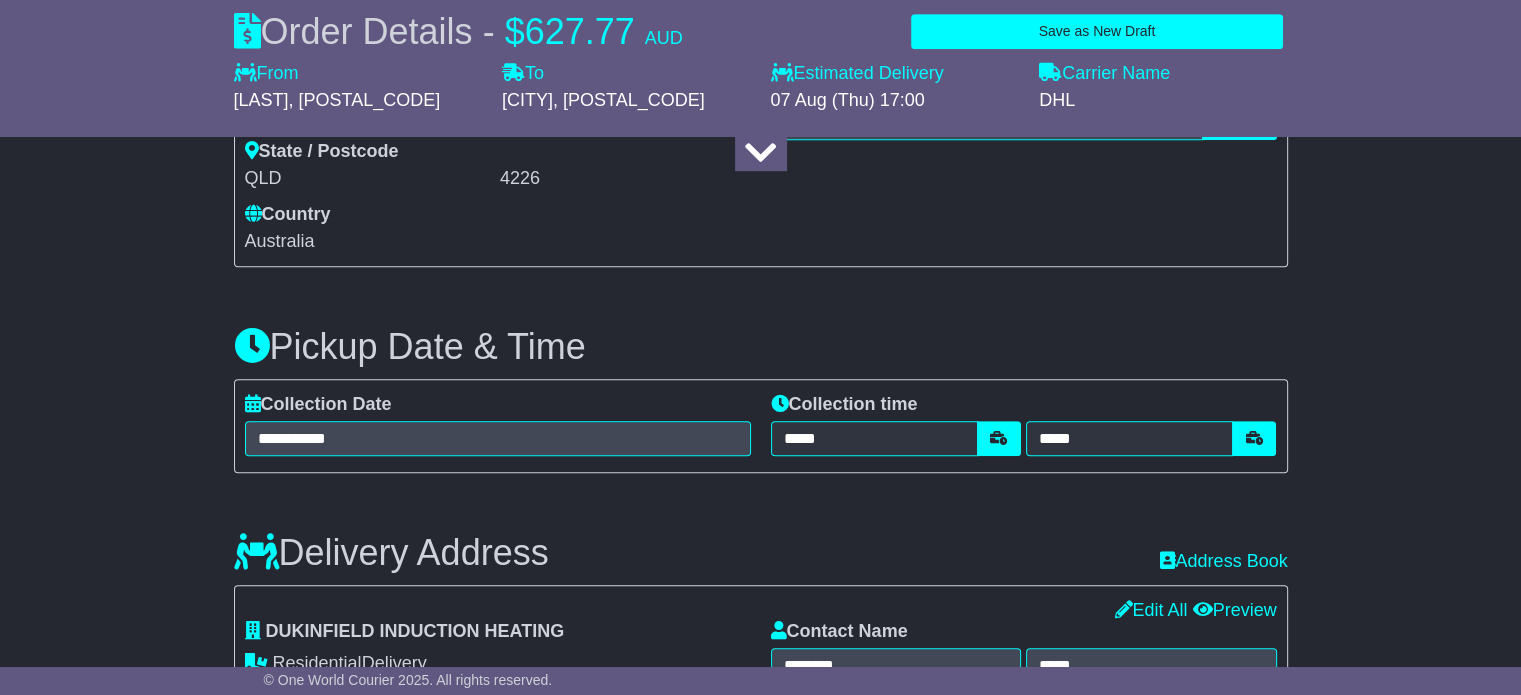 scroll, scrollTop: 1000, scrollLeft: 0, axis: vertical 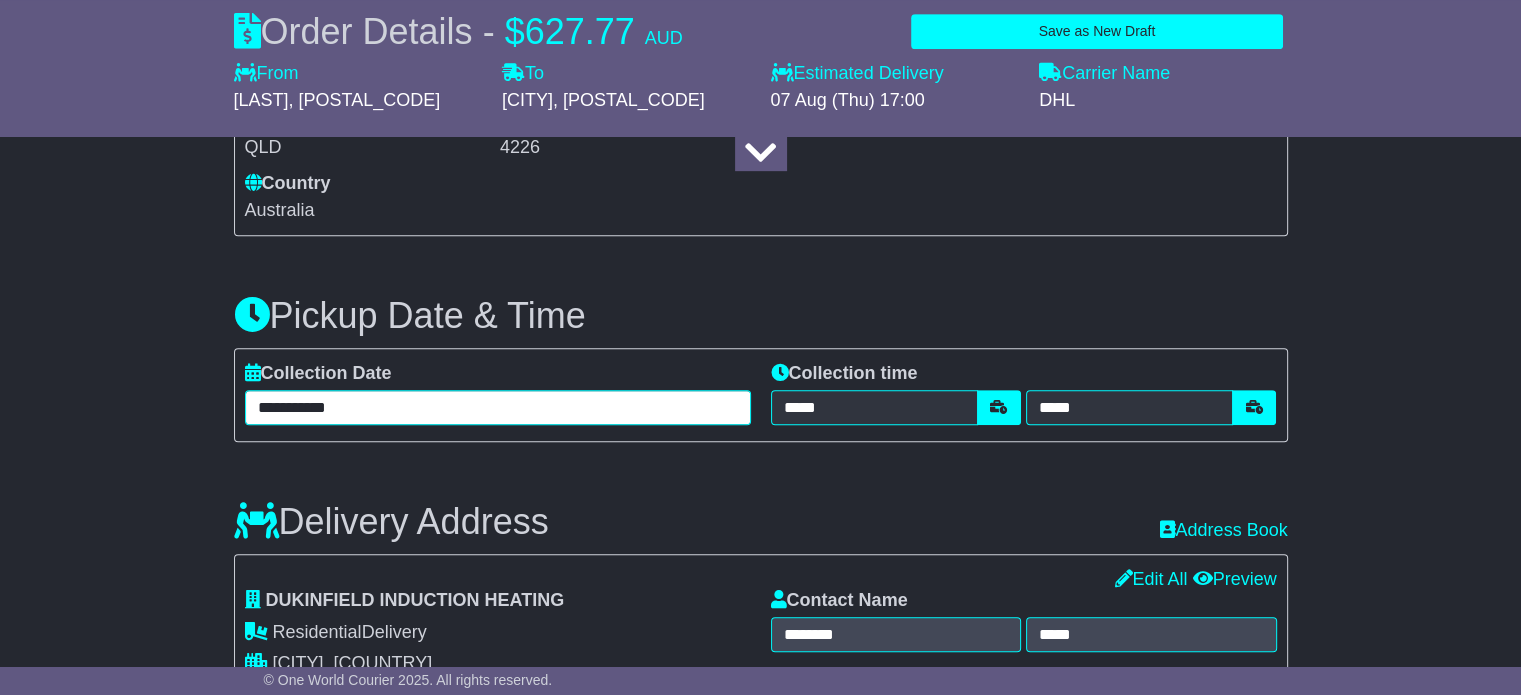 click on "**********" at bounding box center [498, 407] 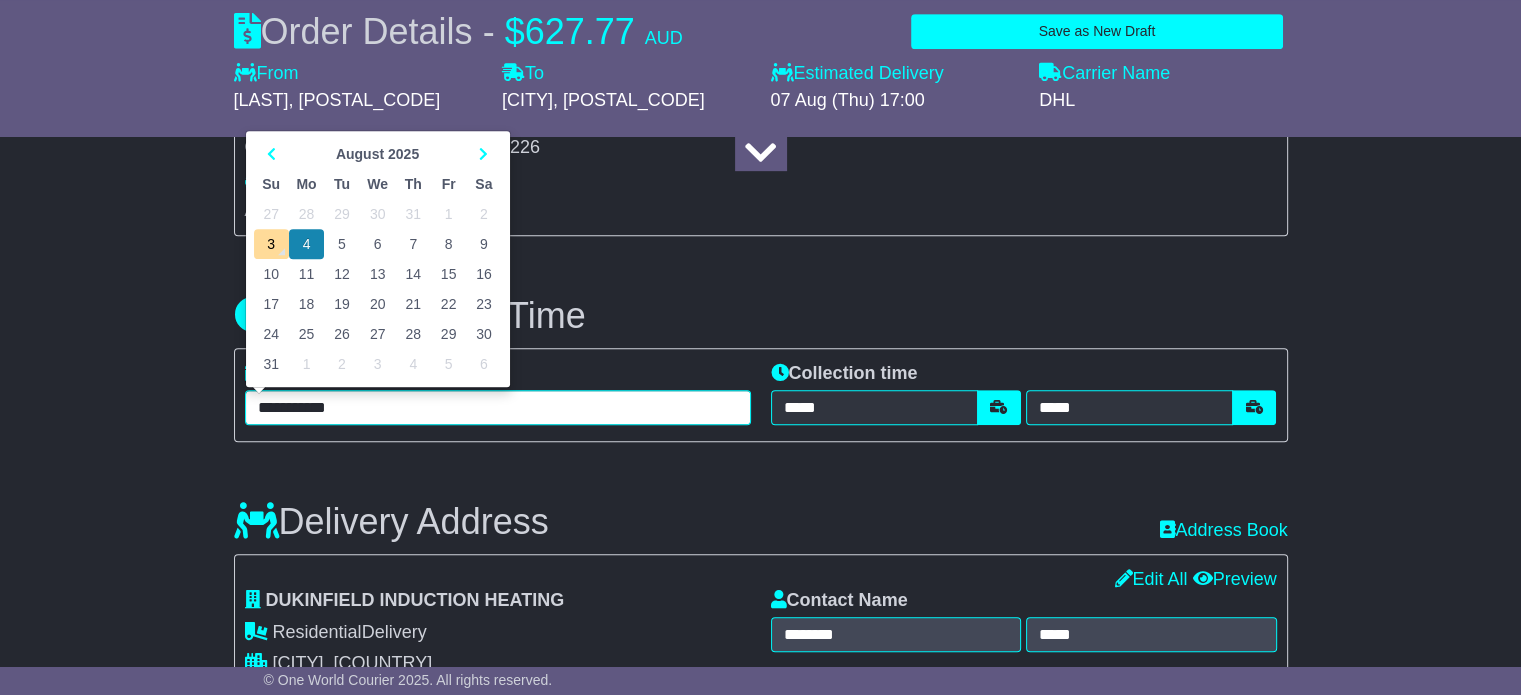 click on "5" at bounding box center [341, 244] 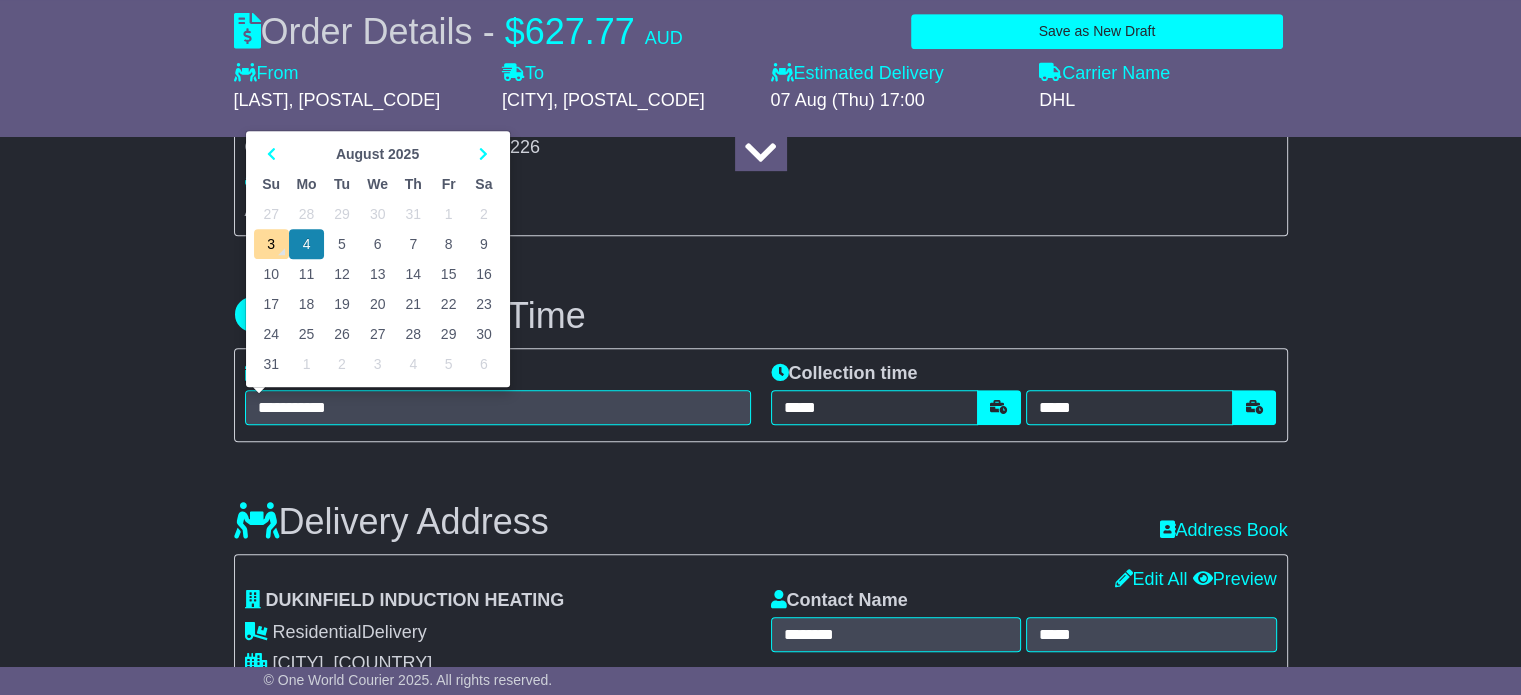 type on "**********" 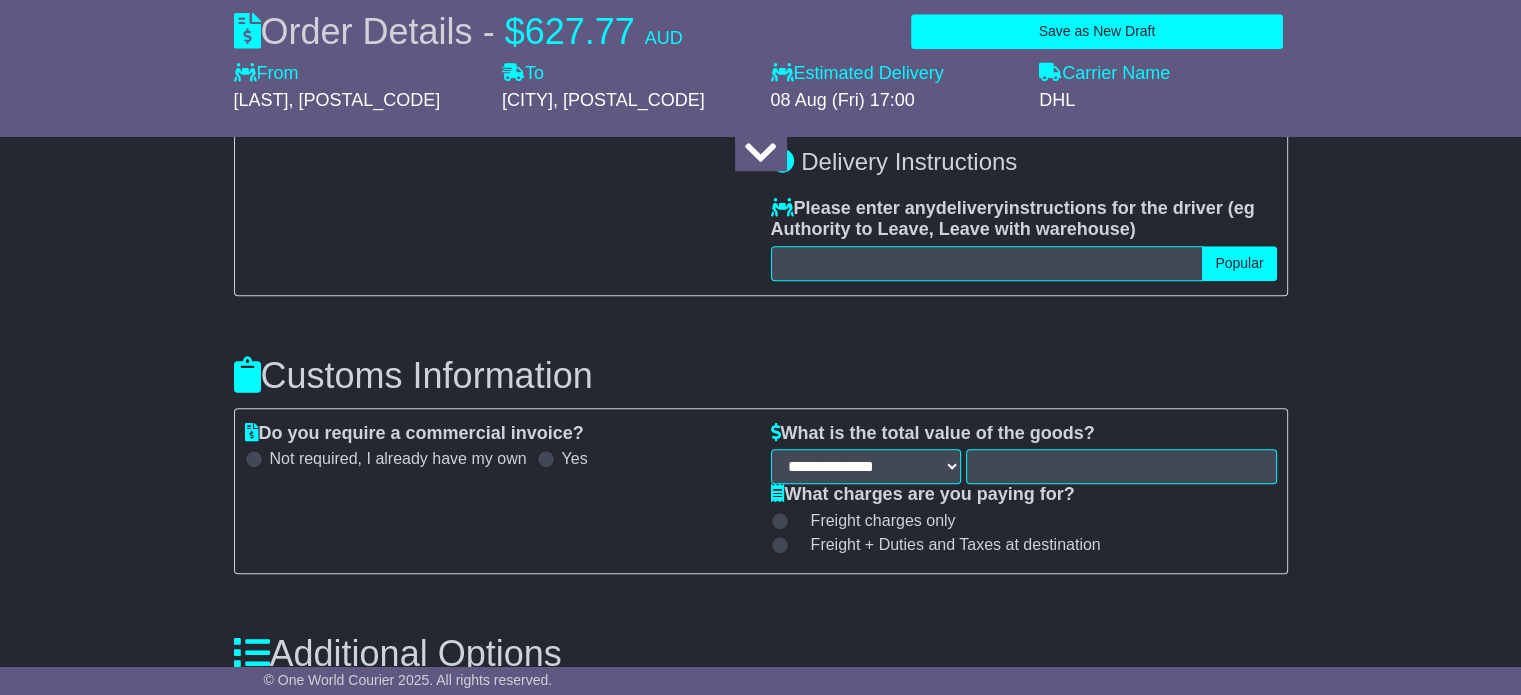 scroll, scrollTop: 1700, scrollLeft: 0, axis: vertical 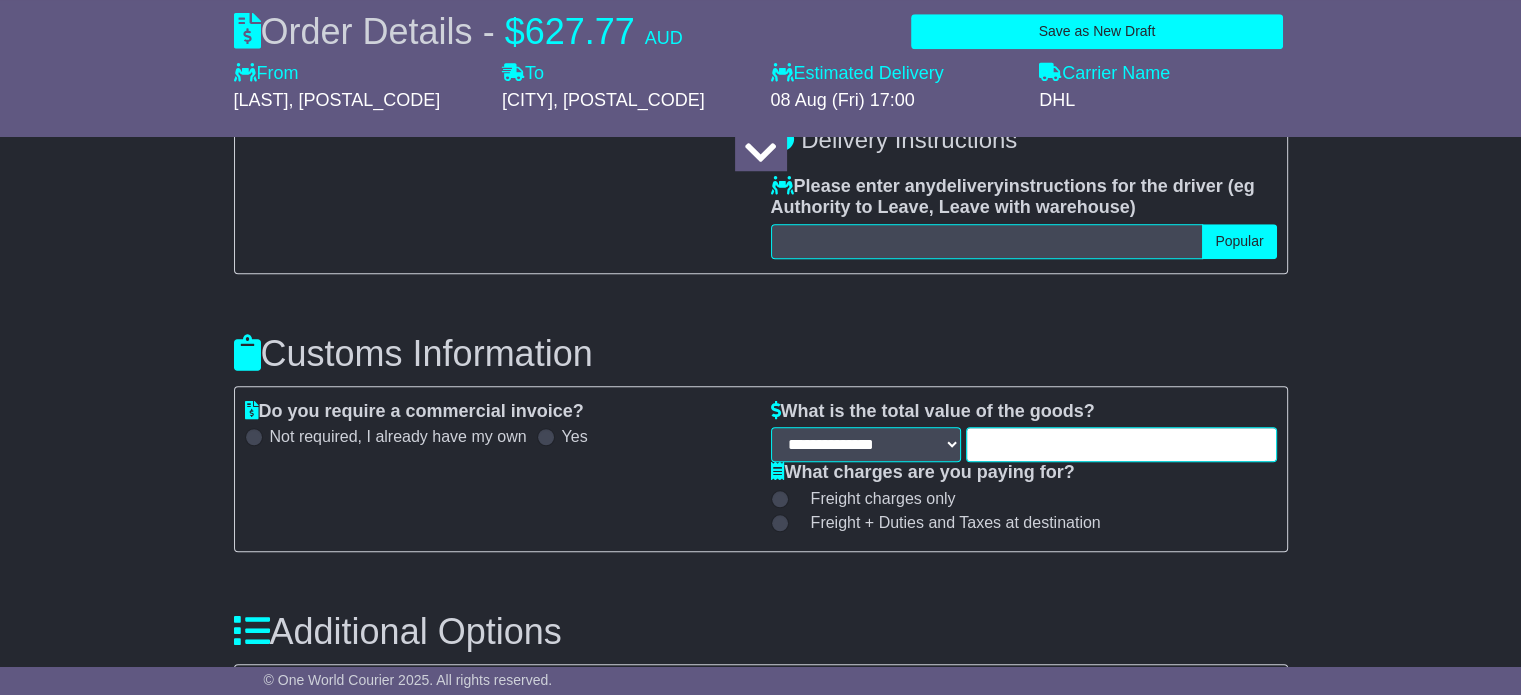 click at bounding box center [1121, 444] 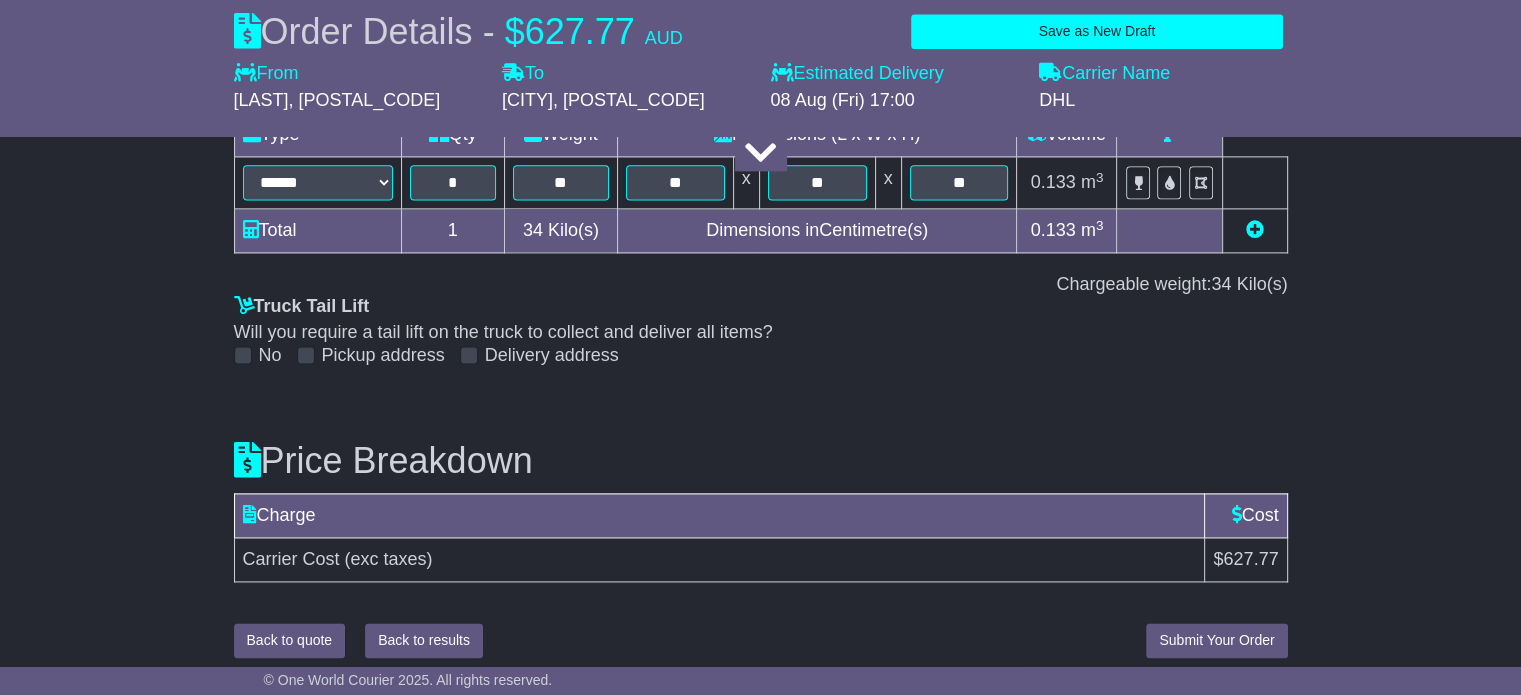scroll, scrollTop: 2688, scrollLeft: 0, axis: vertical 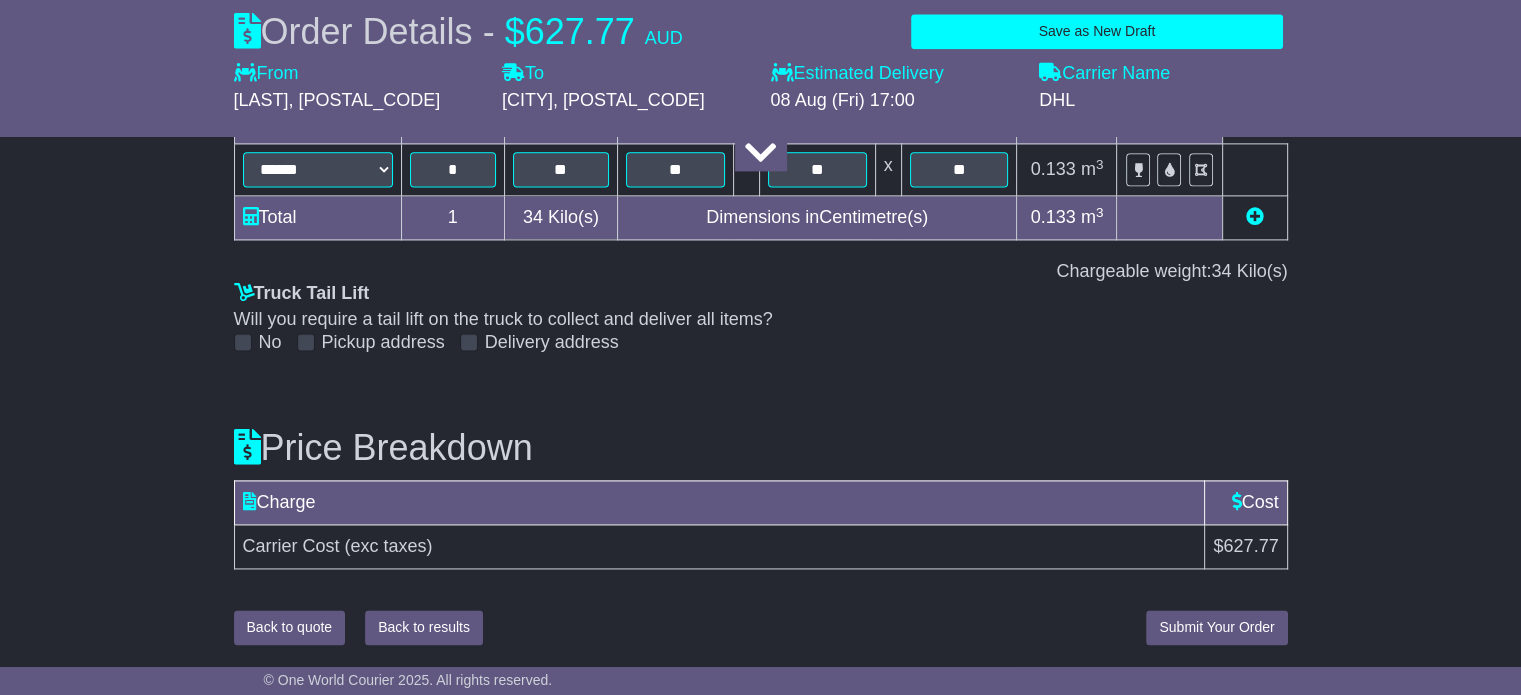 type on "***" 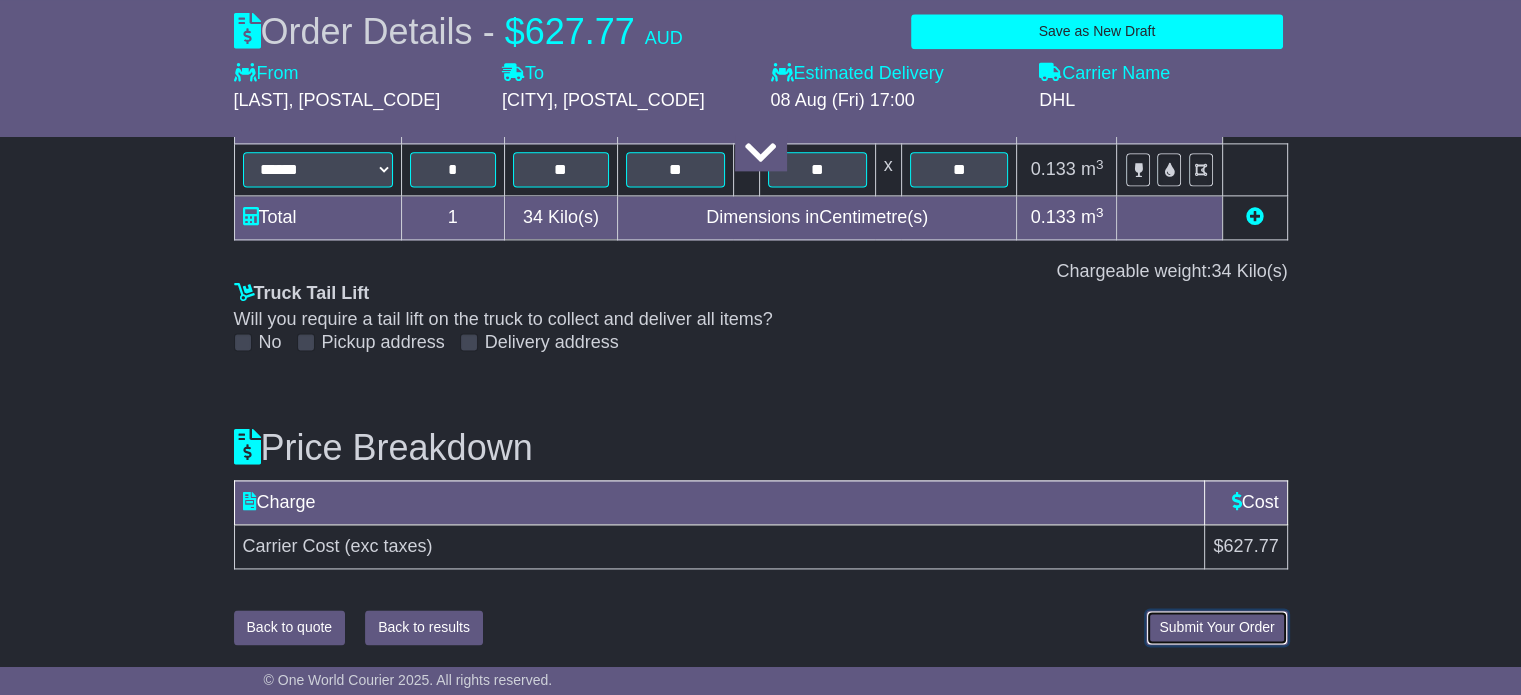 click on "Submit Your Order" at bounding box center [1216, 627] 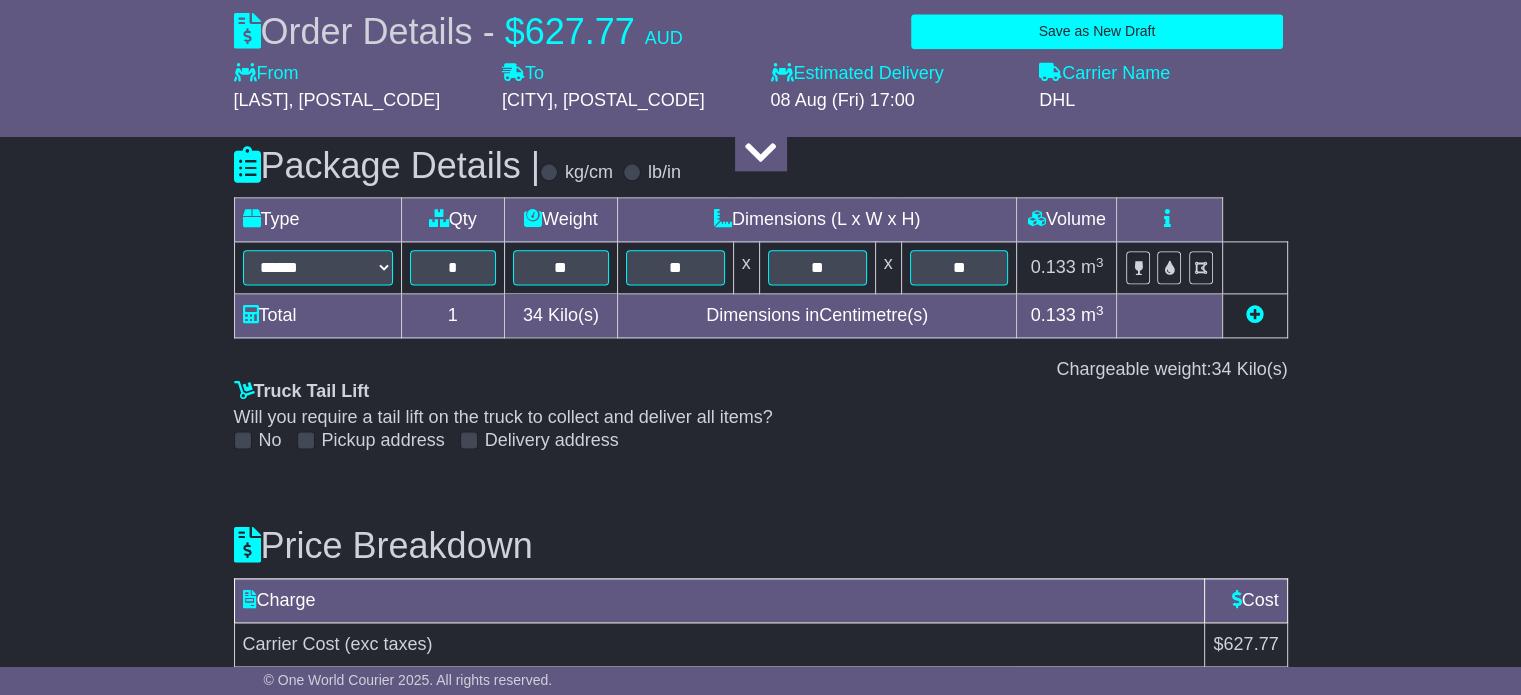 scroll, scrollTop: 2688, scrollLeft: 0, axis: vertical 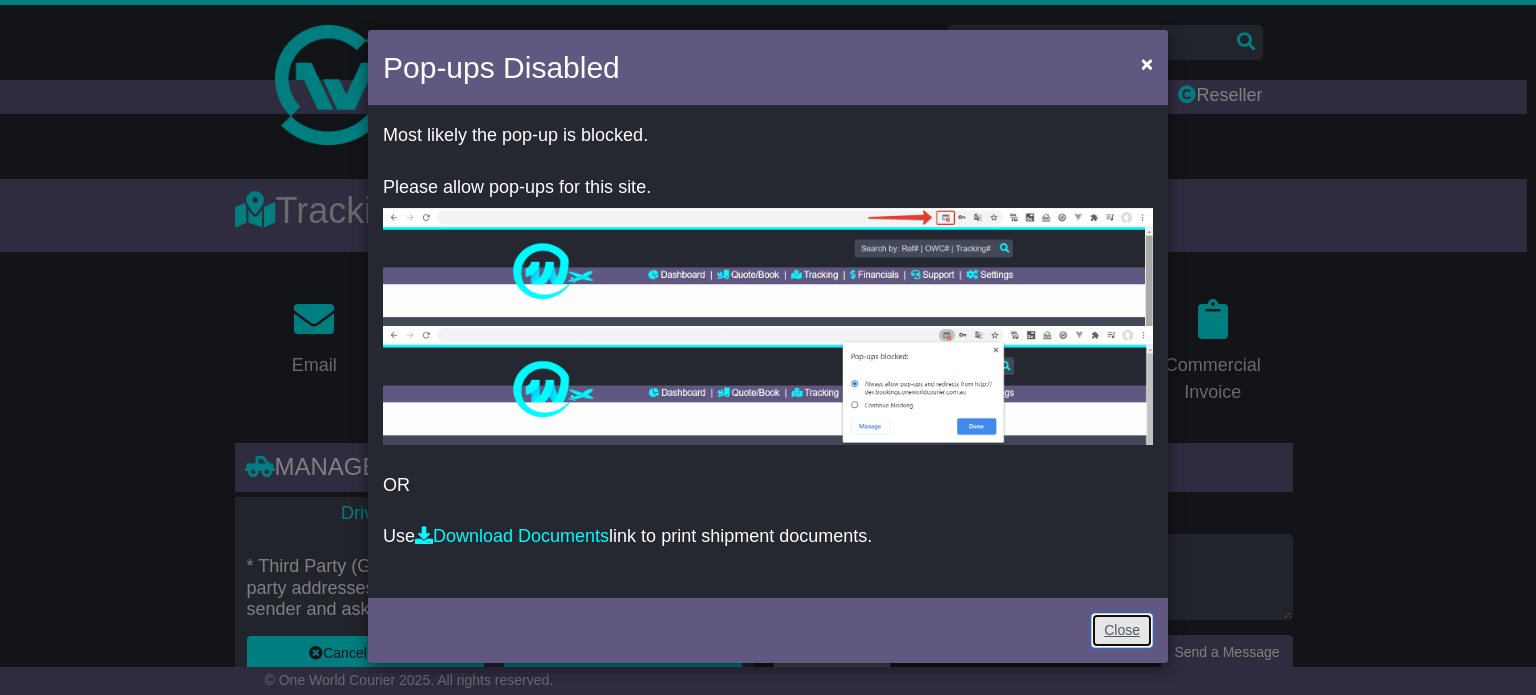 drag, startPoint x: 1116, startPoint y: 623, endPoint x: 994, endPoint y: 572, distance: 132.23087 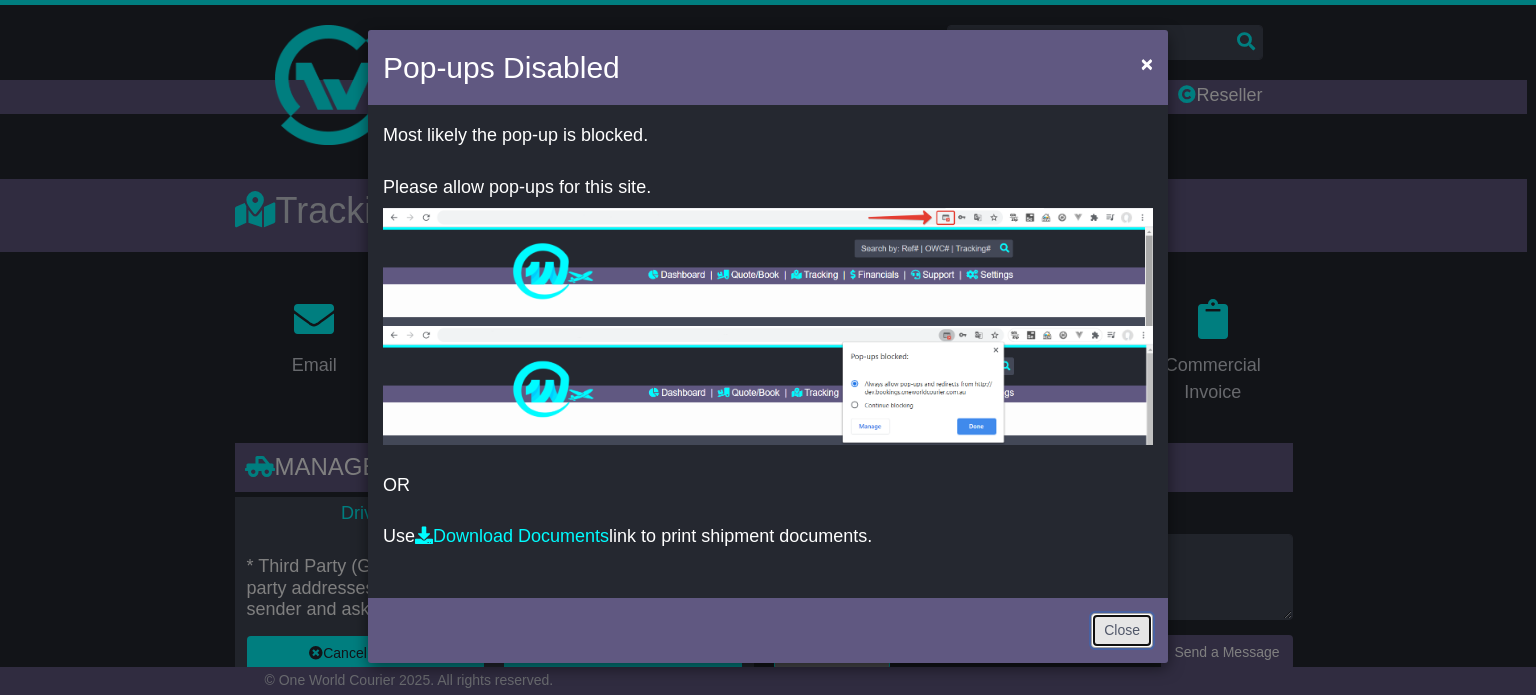 click on "Close" at bounding box center [1122, 630] 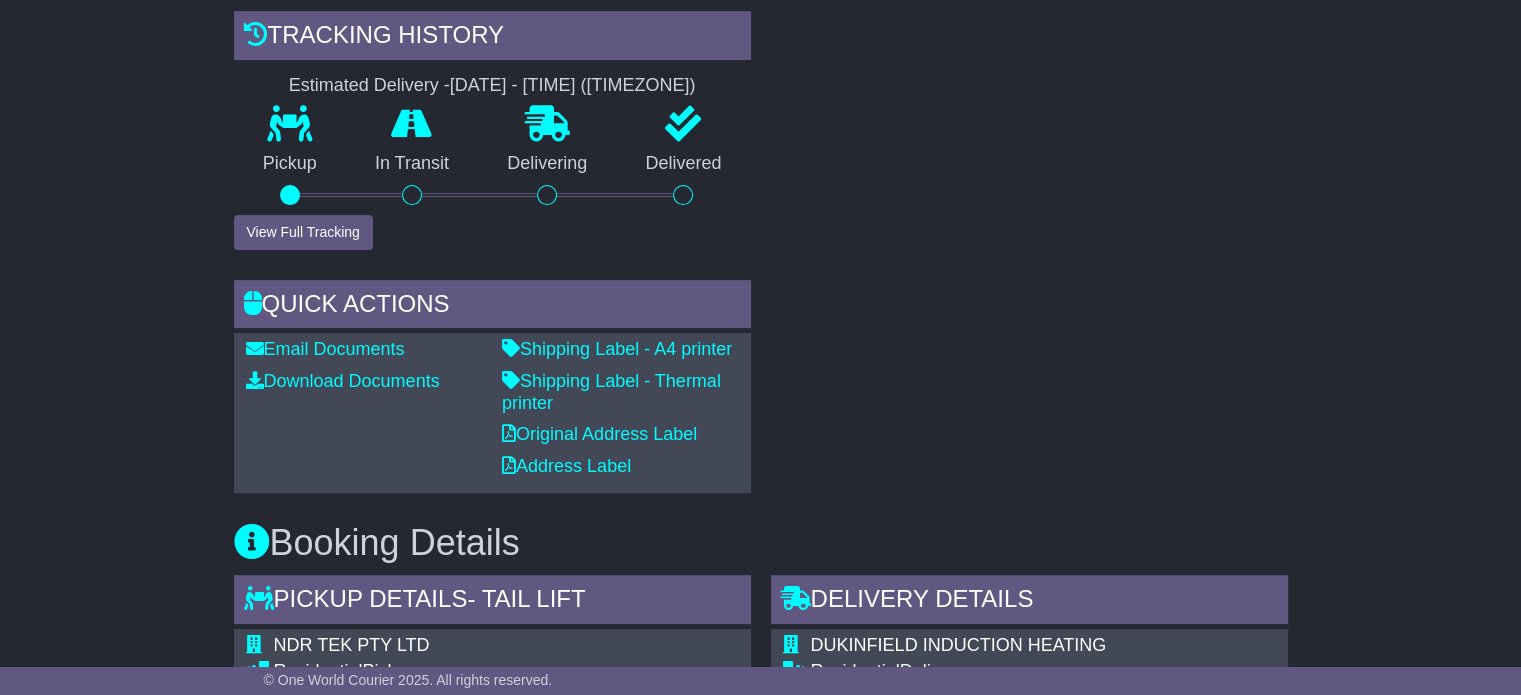 scroll, scrollTop: 700, scrollLeft: 0, axis: vertical 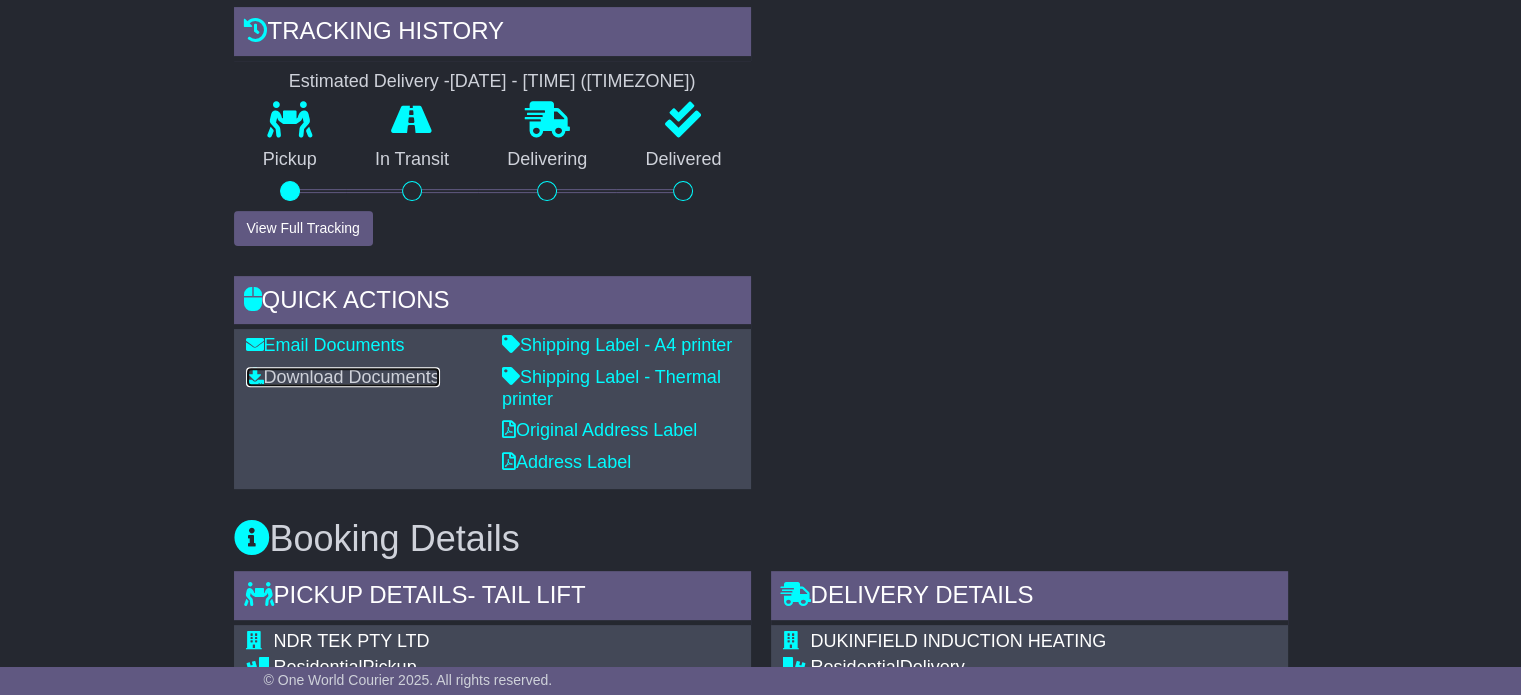 click on "Download Documents" at bounding box center (343, 377) 